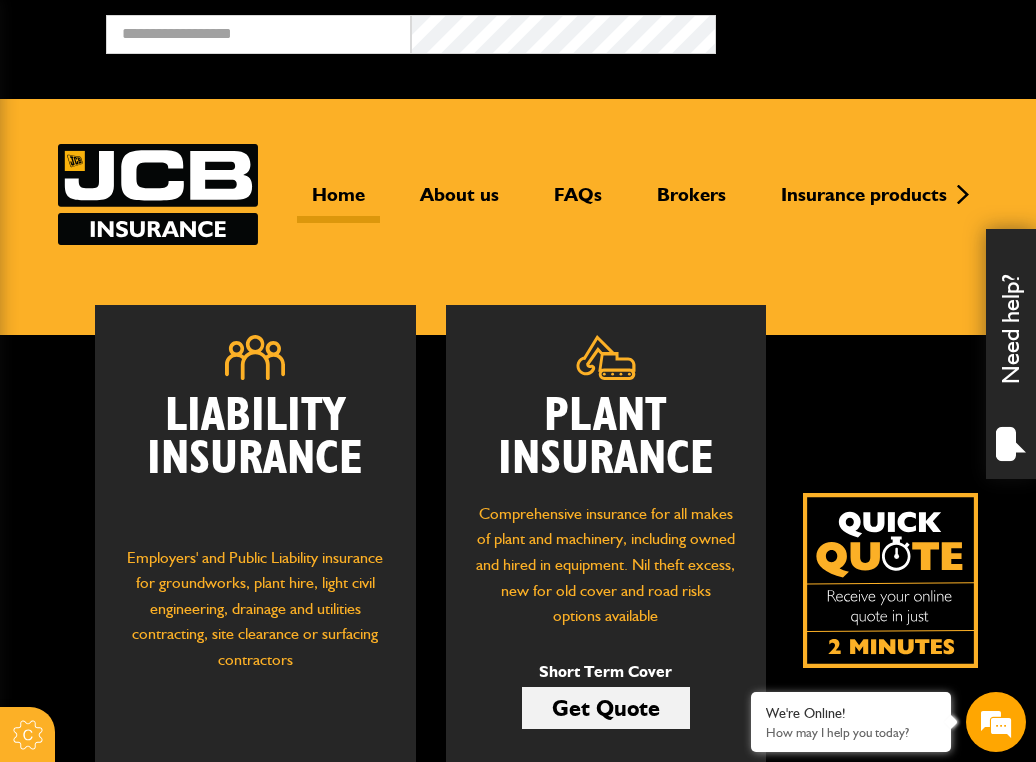scroll, scrollTop: 0, scrollLeft: 0, axis: both 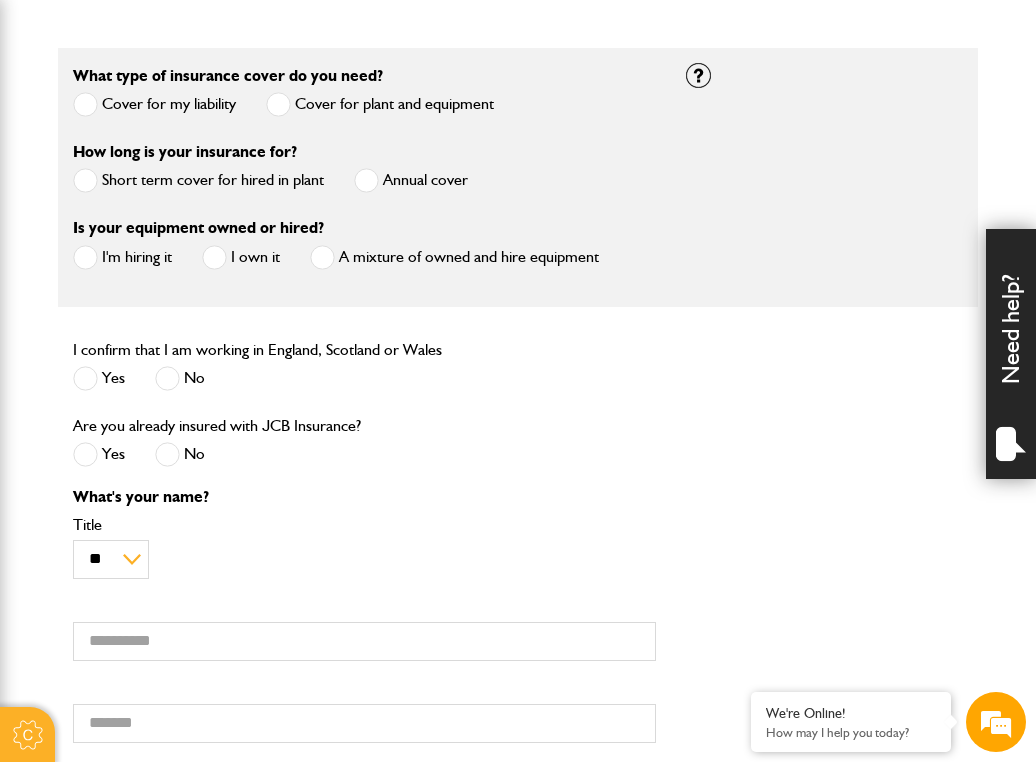 click at bounding box center [85, 180] 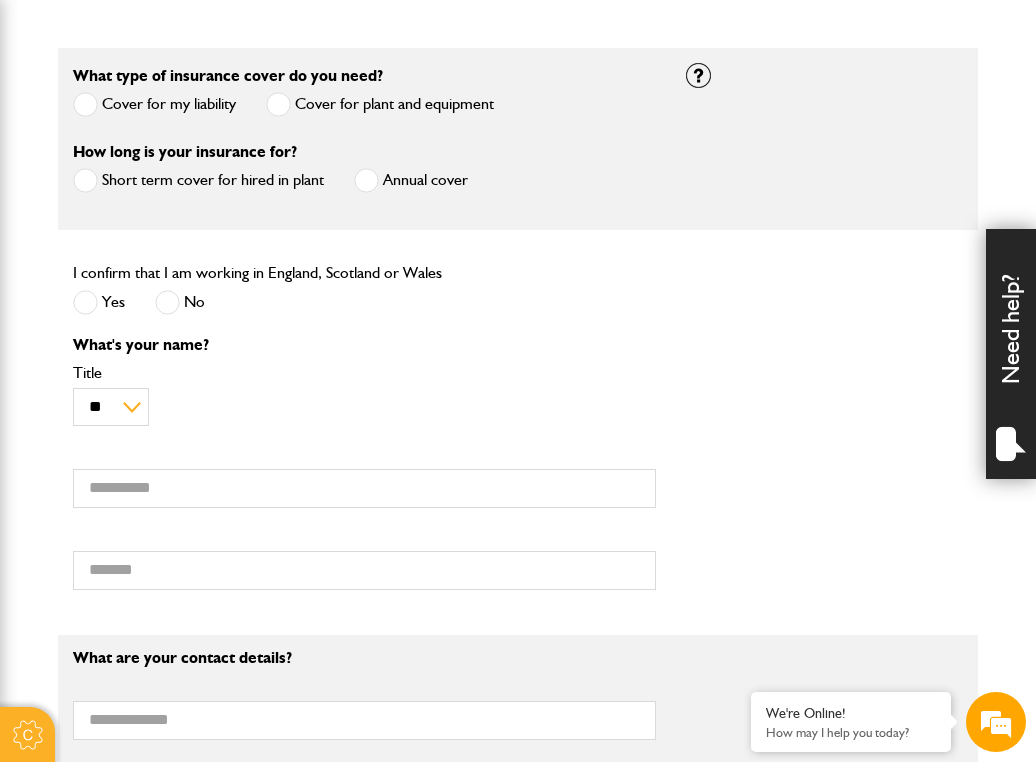 click at bounding box center [85, 302] 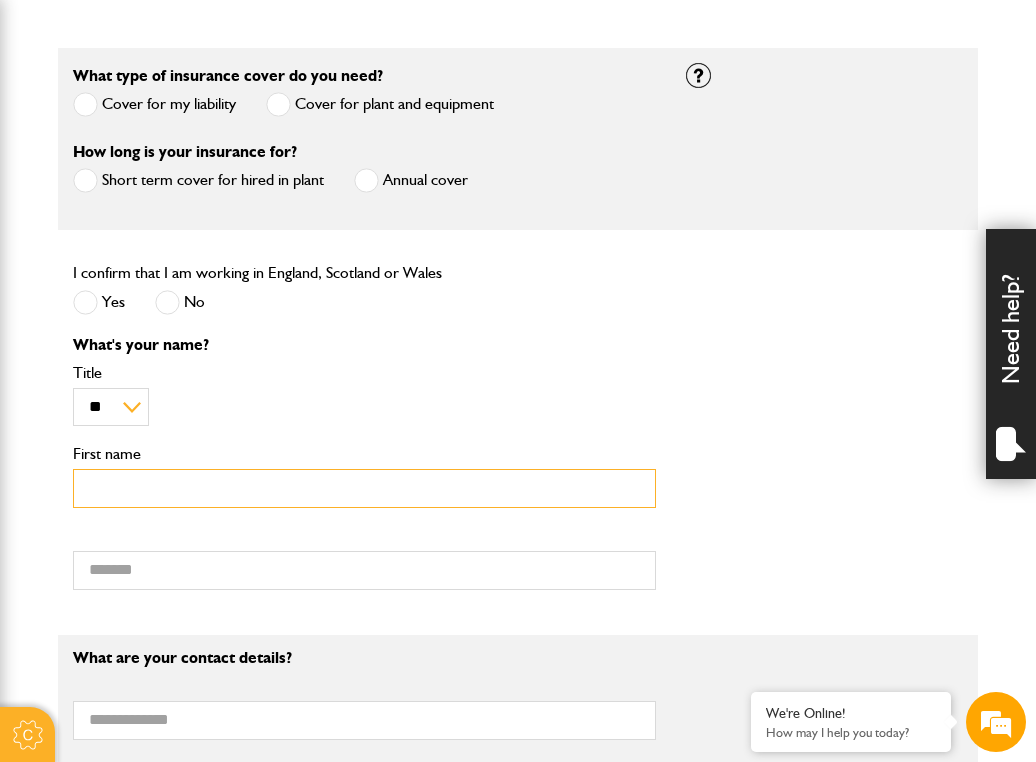 click on "First name" at bounding box center (364, 488) 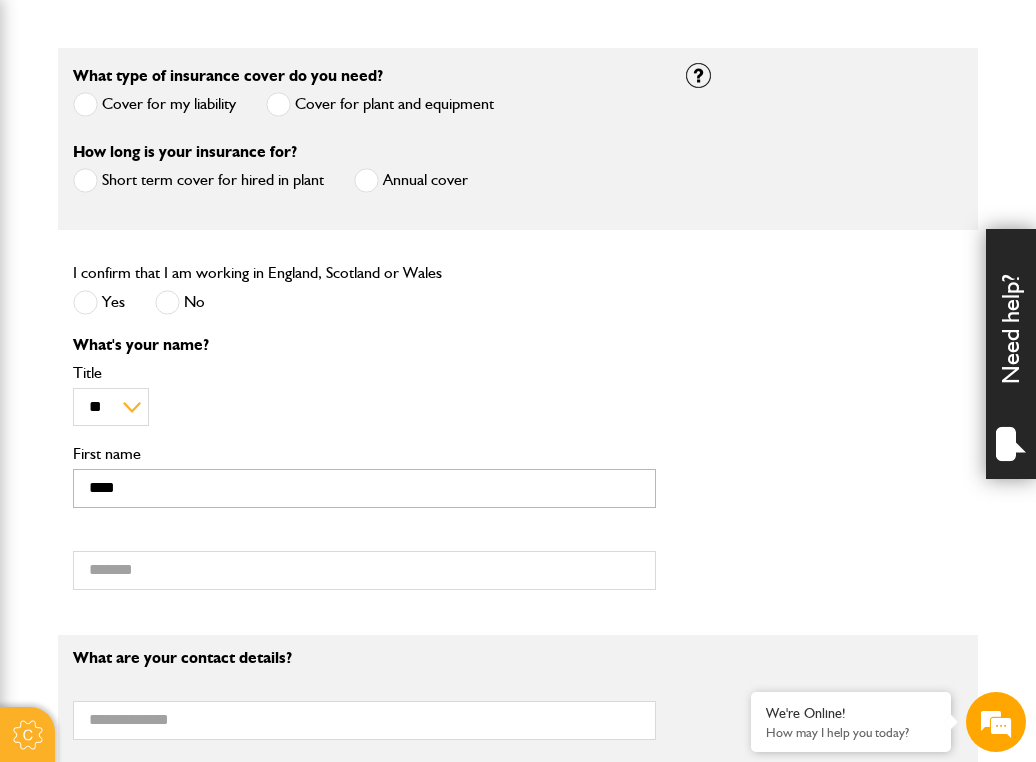 type on "**********" 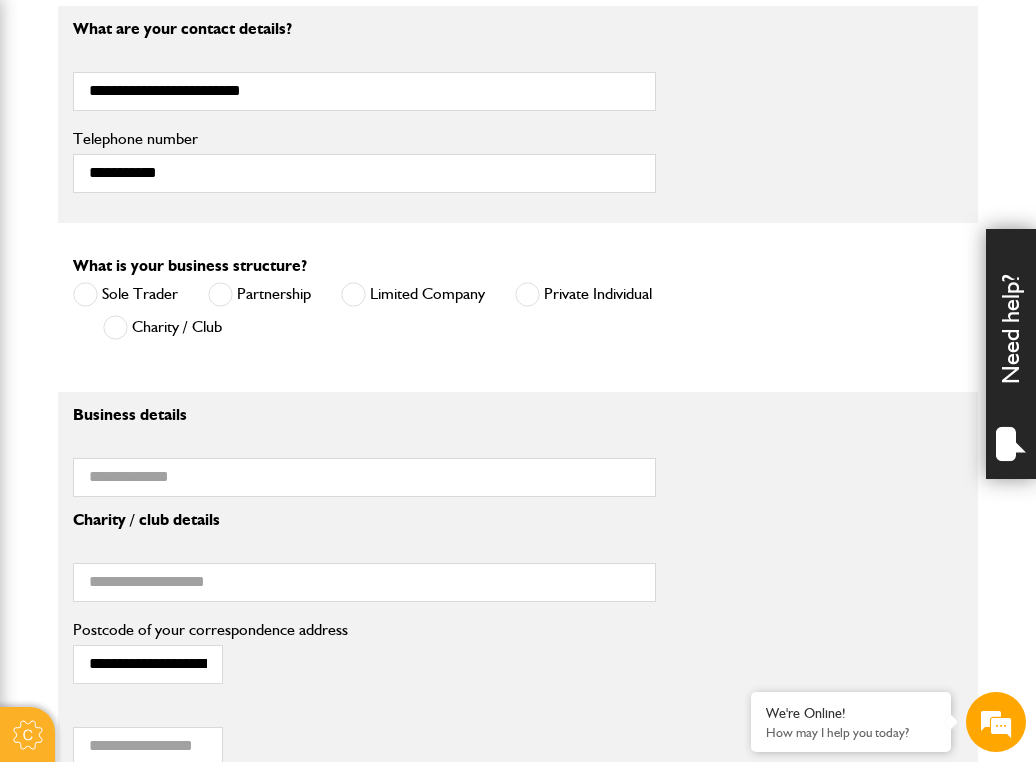 scroll, scrollTop: 1205, scrollLeft: 0, axis: vertical 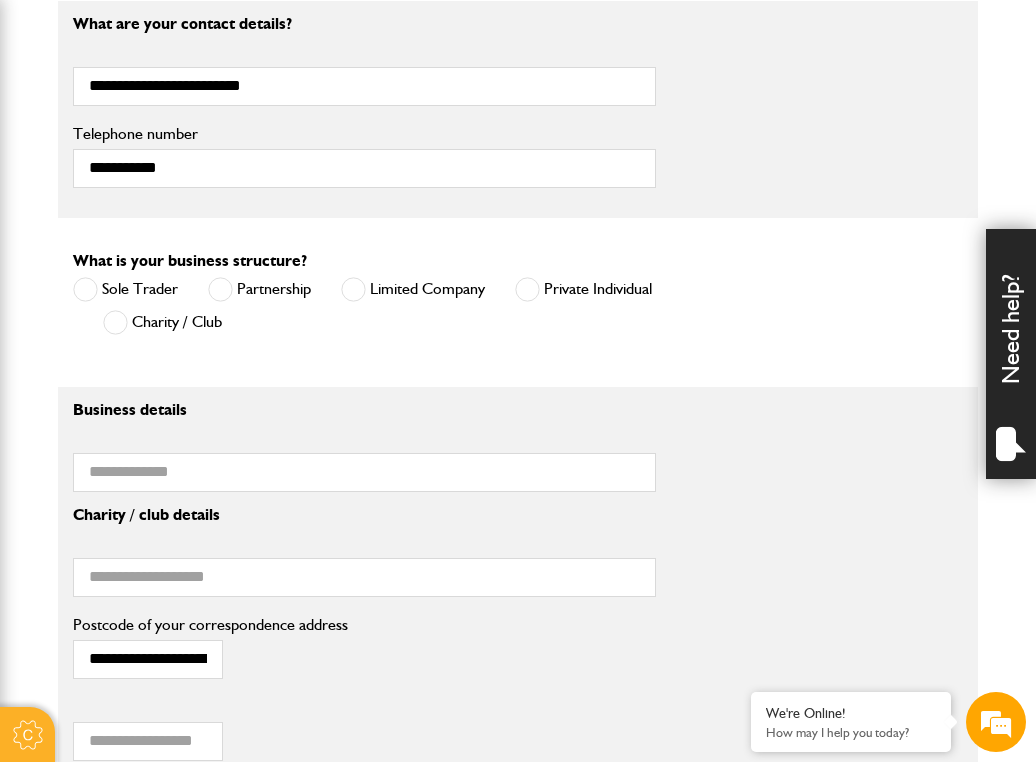 click at bounding box center [527, 289] 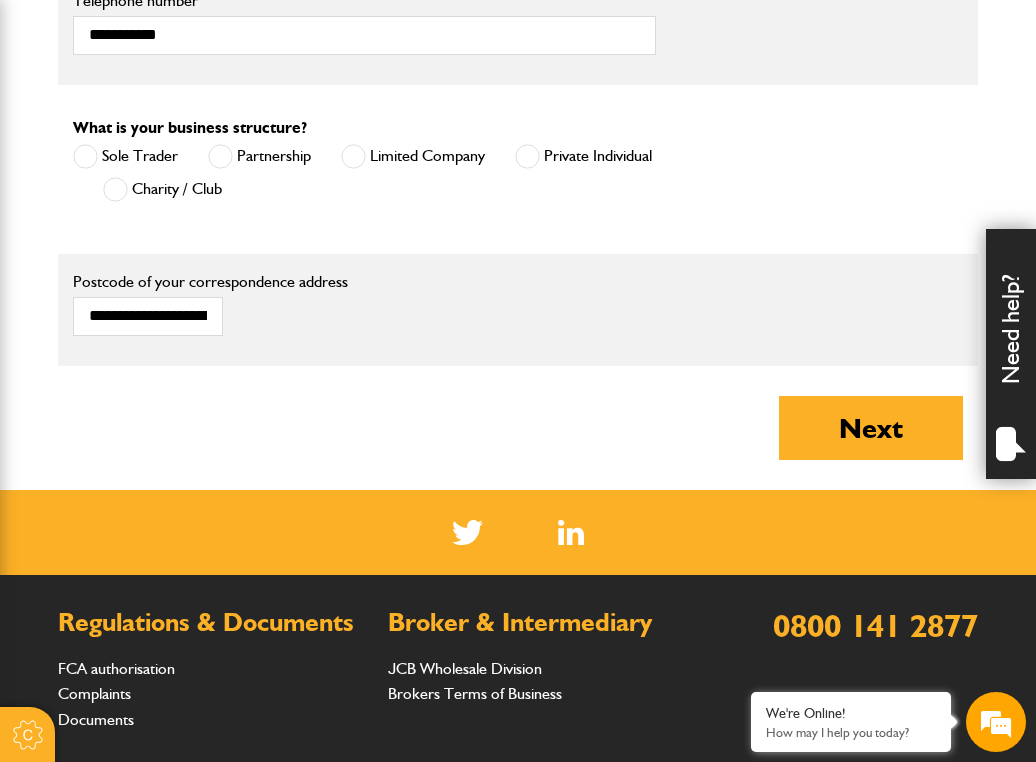 scroll, scrollTop: 1344, scrollLeft: 0, axis: vertical 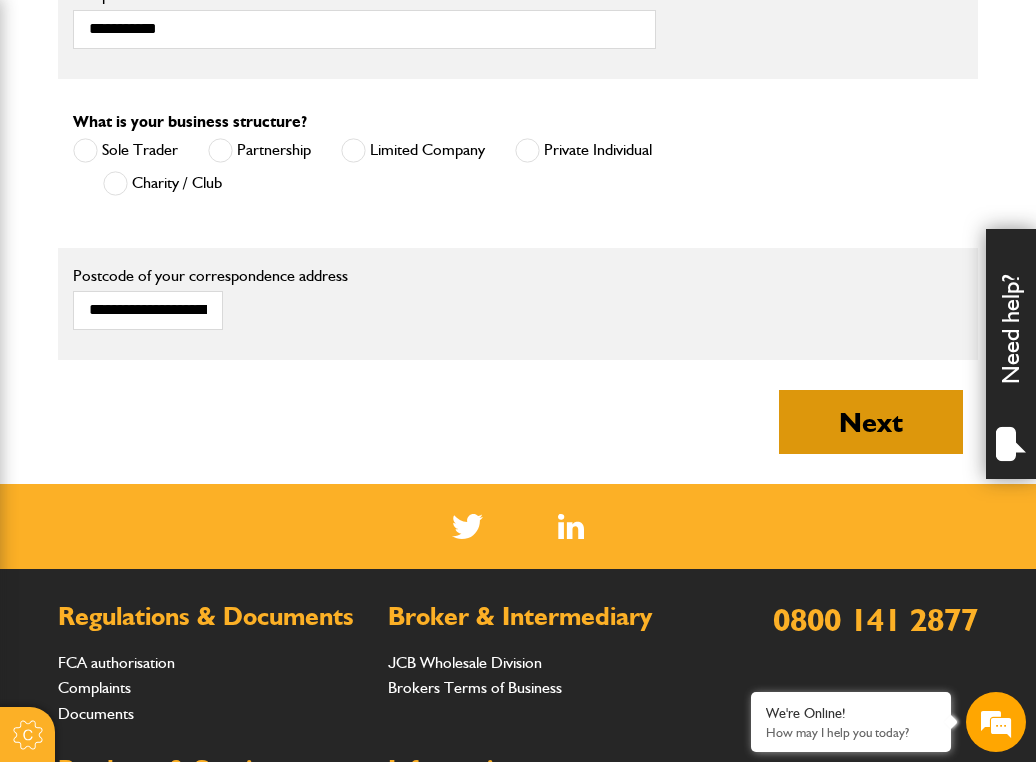 click on "Next" at bounding box center [871, 422] 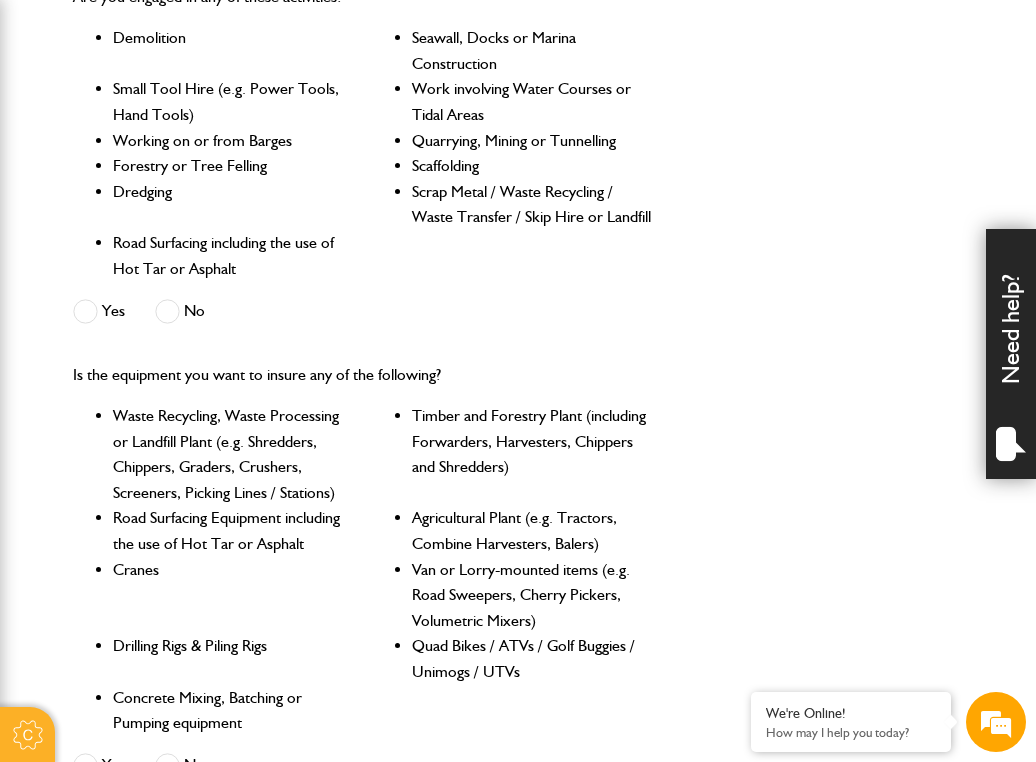 scroll, scrollTop: 693, scrollLeft: 0, axis: vertical 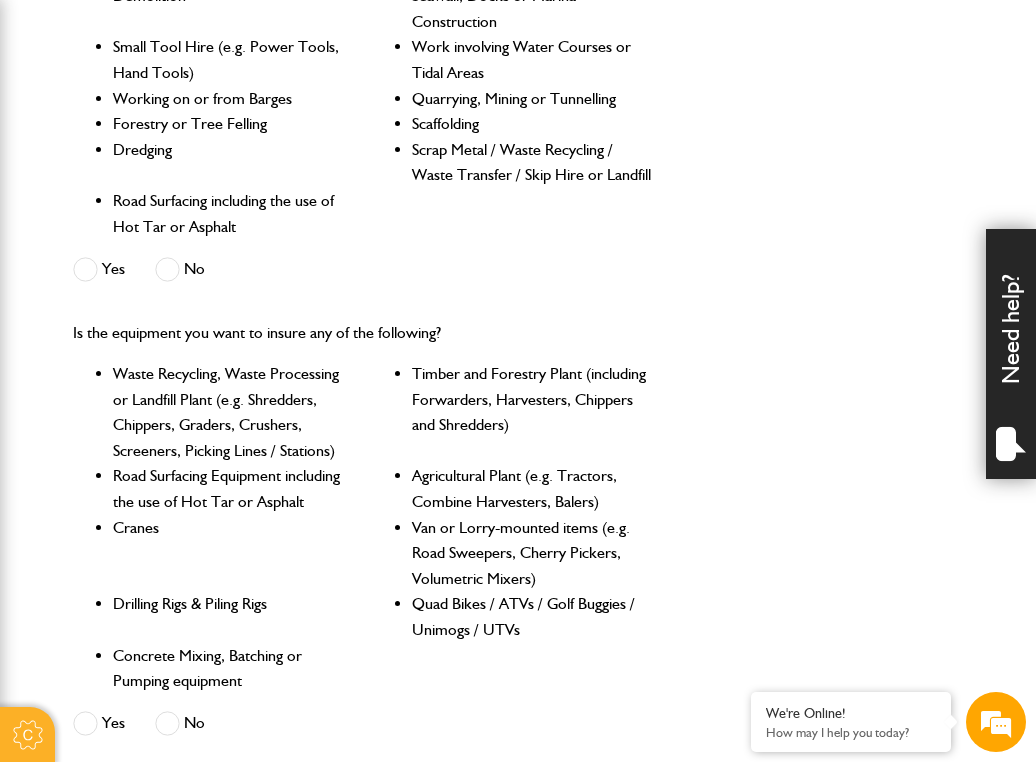 click at bounding box center [167, 269] 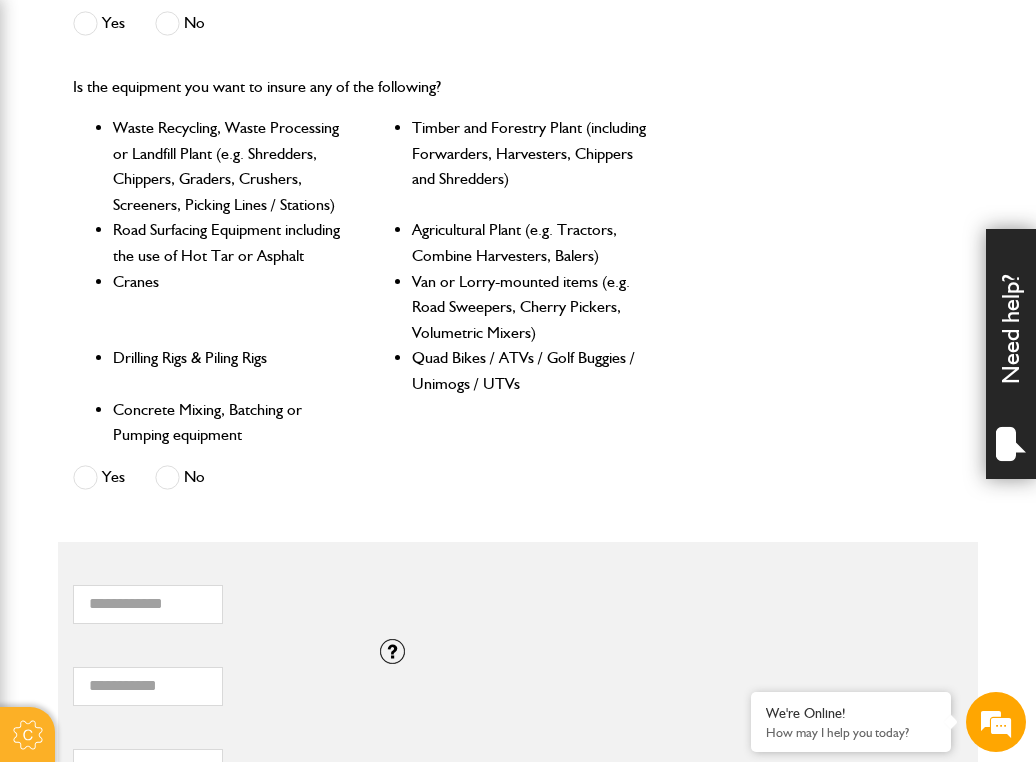 scroll, scrollTop: 1025, scrollLeft: 0, axis: vertical 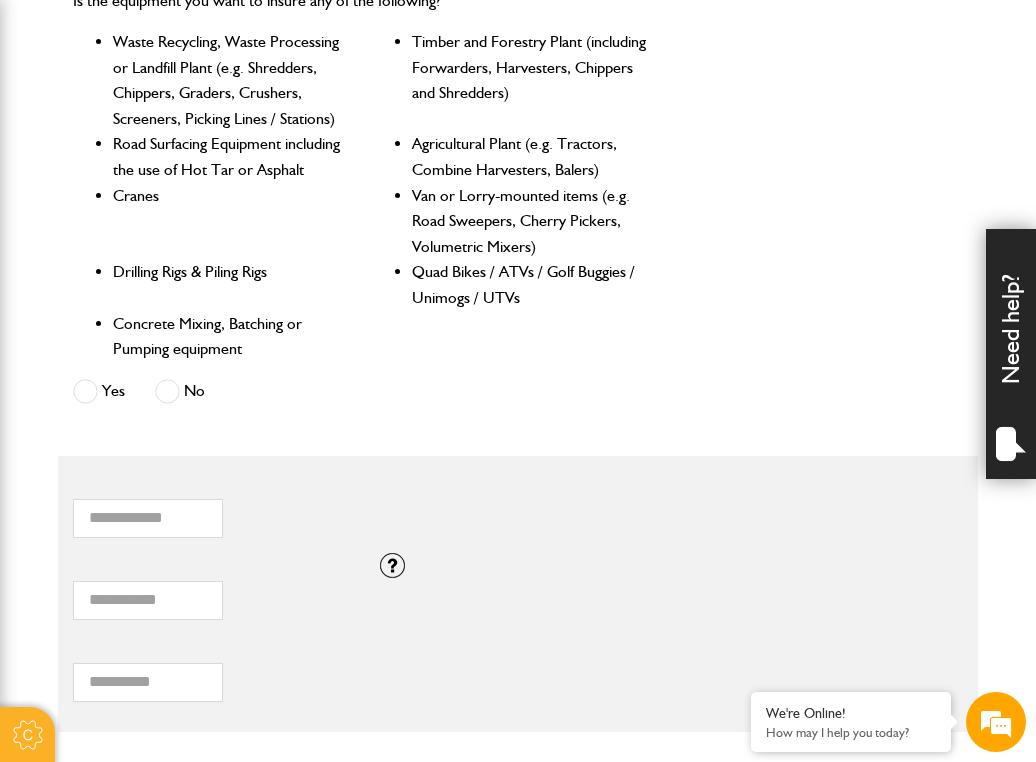 click at bounding box center [167, 391] 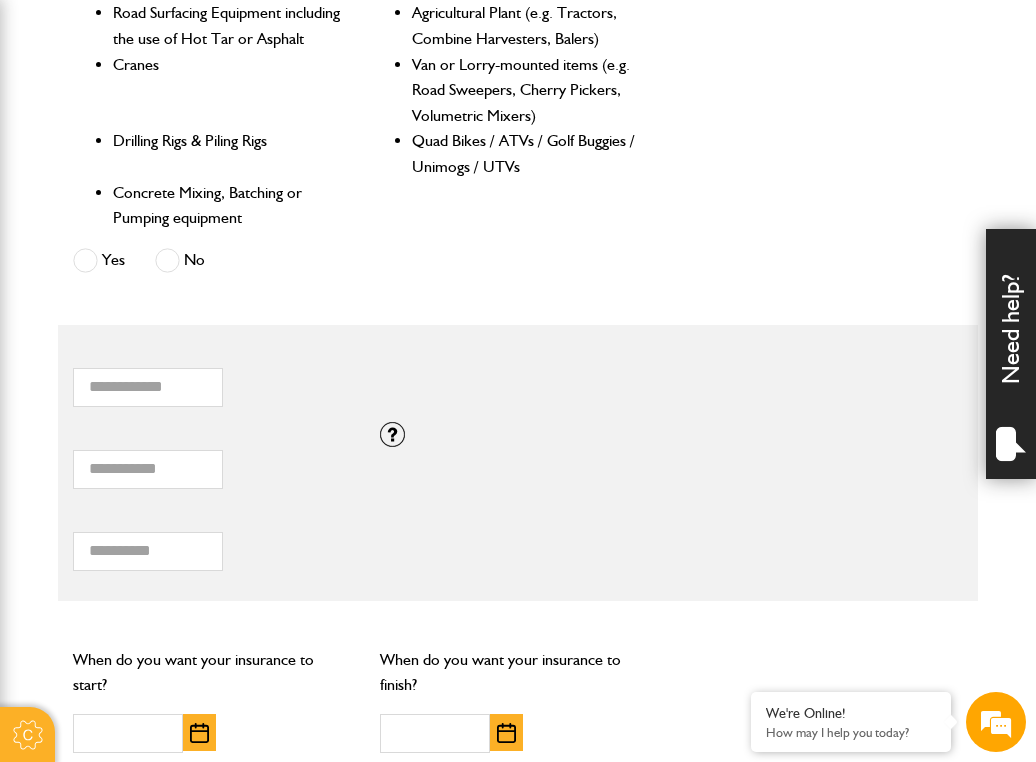scroll, scrollTop: 1173, scrollLeft: 0, axis: vertical 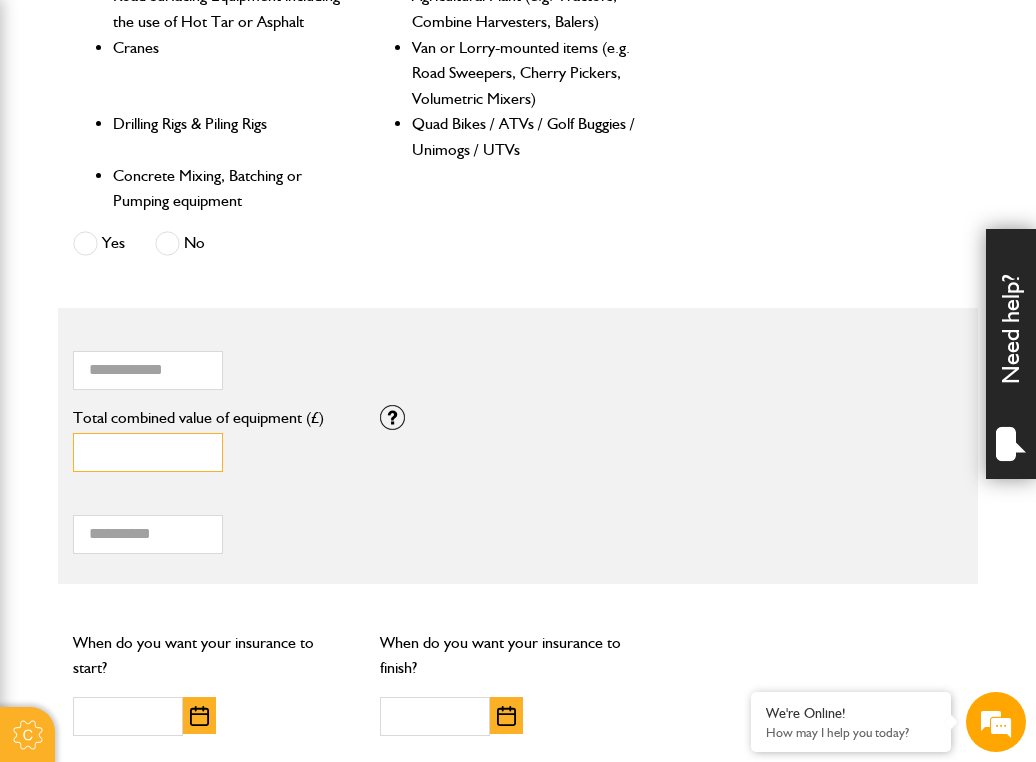 click on "*" at bounding box center (148, 452) 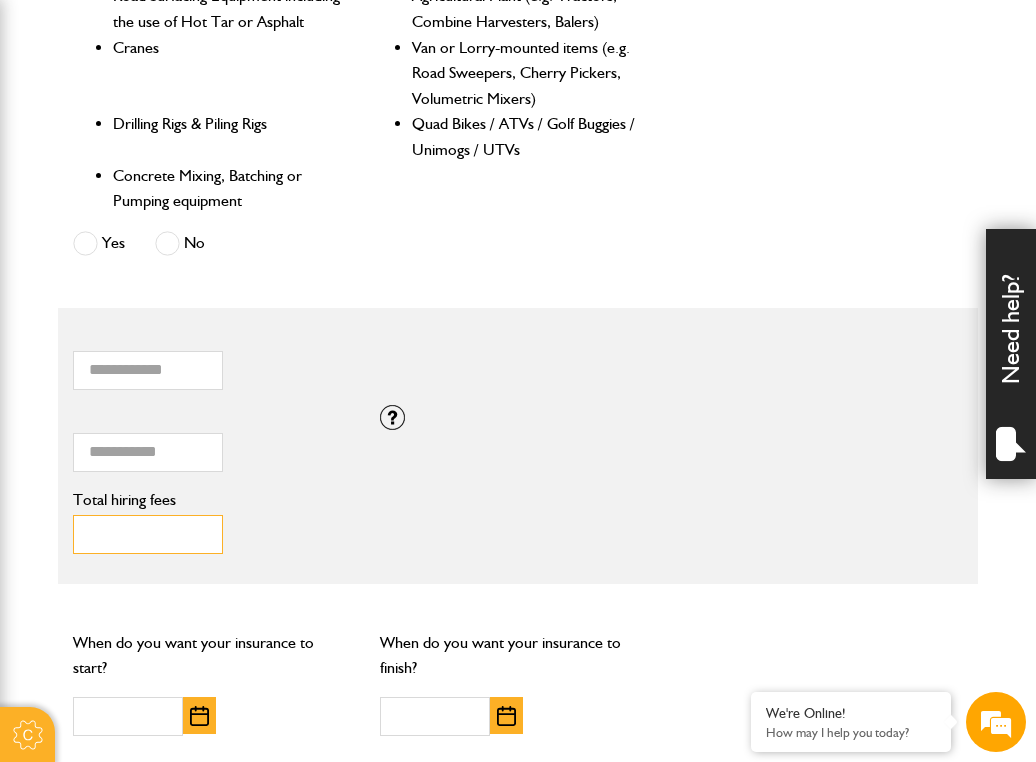 click on "Total hiring fees" at bounding box center [148, 534] 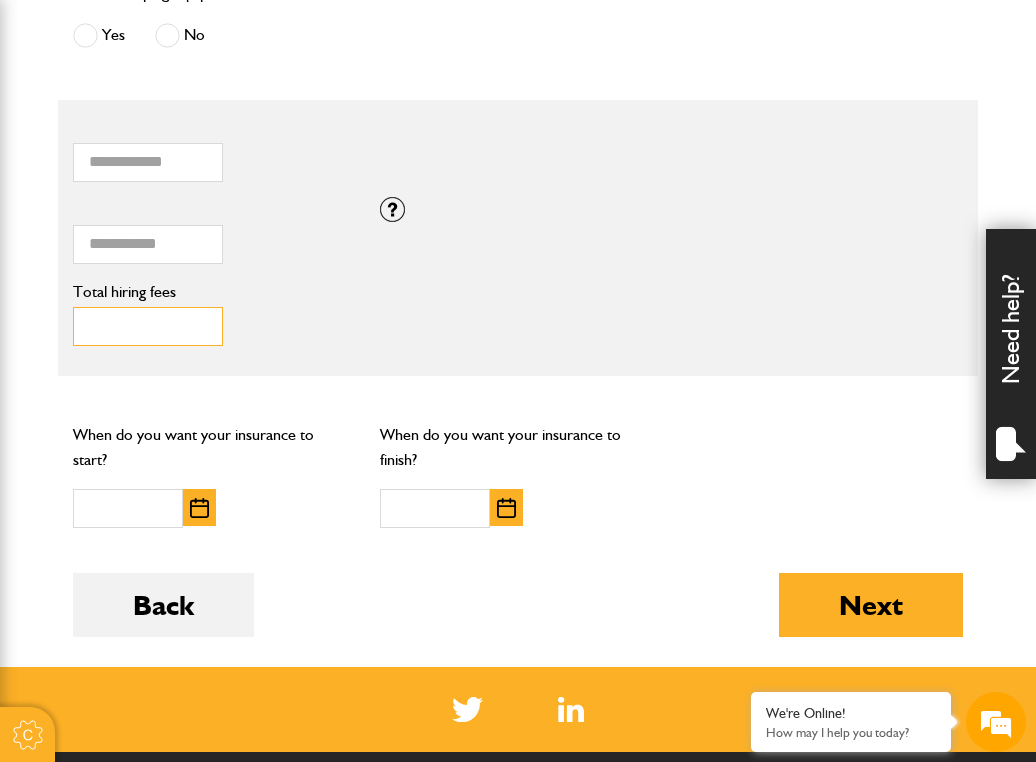 scroll, scrollTop: 1400, scrollLeft: 0, axis: vertical 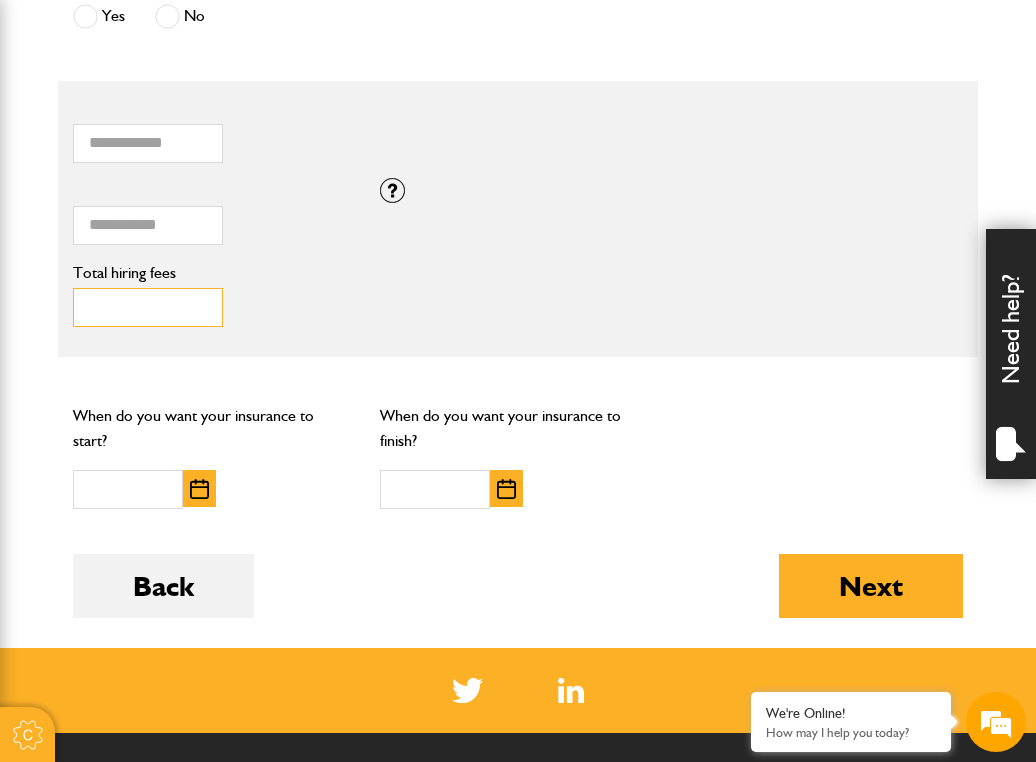 type on "***" 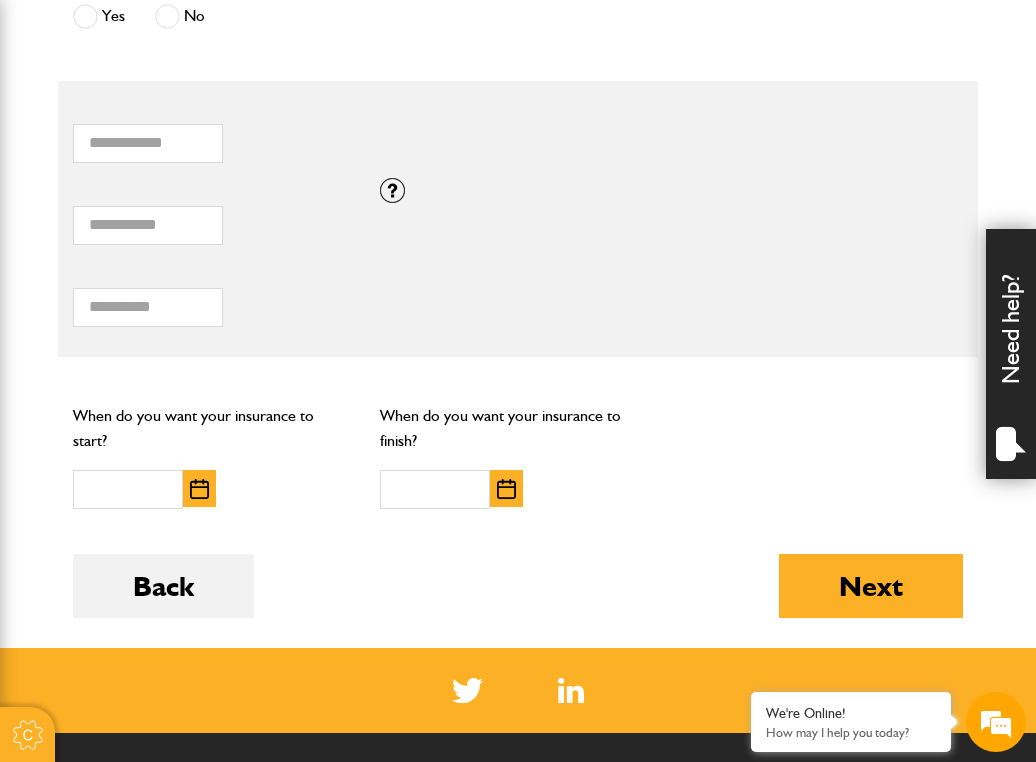click at bounding box center [199, 489] 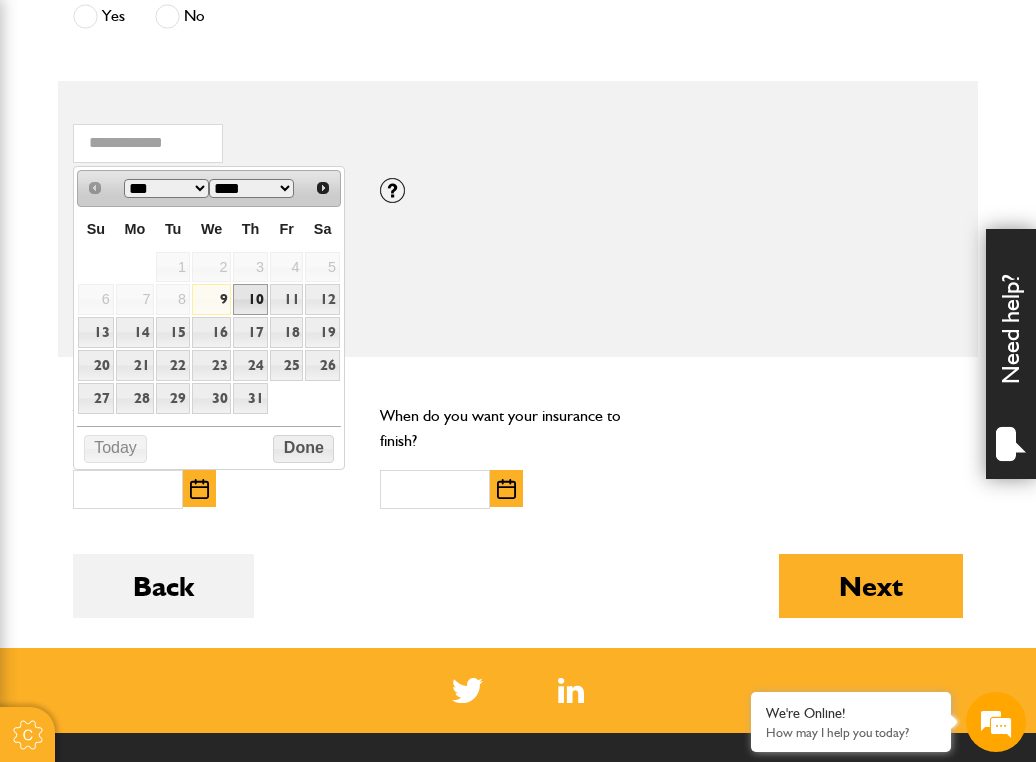 click on "10" at bounding box center (250, 299) 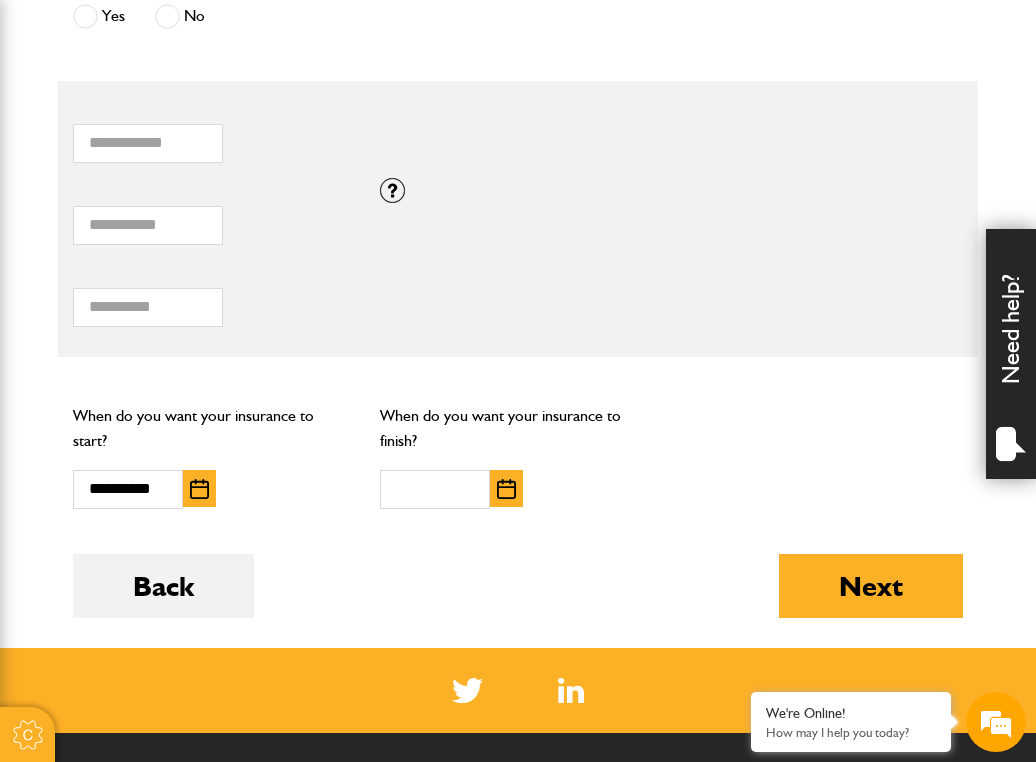 click at bounding box center (506, 489) 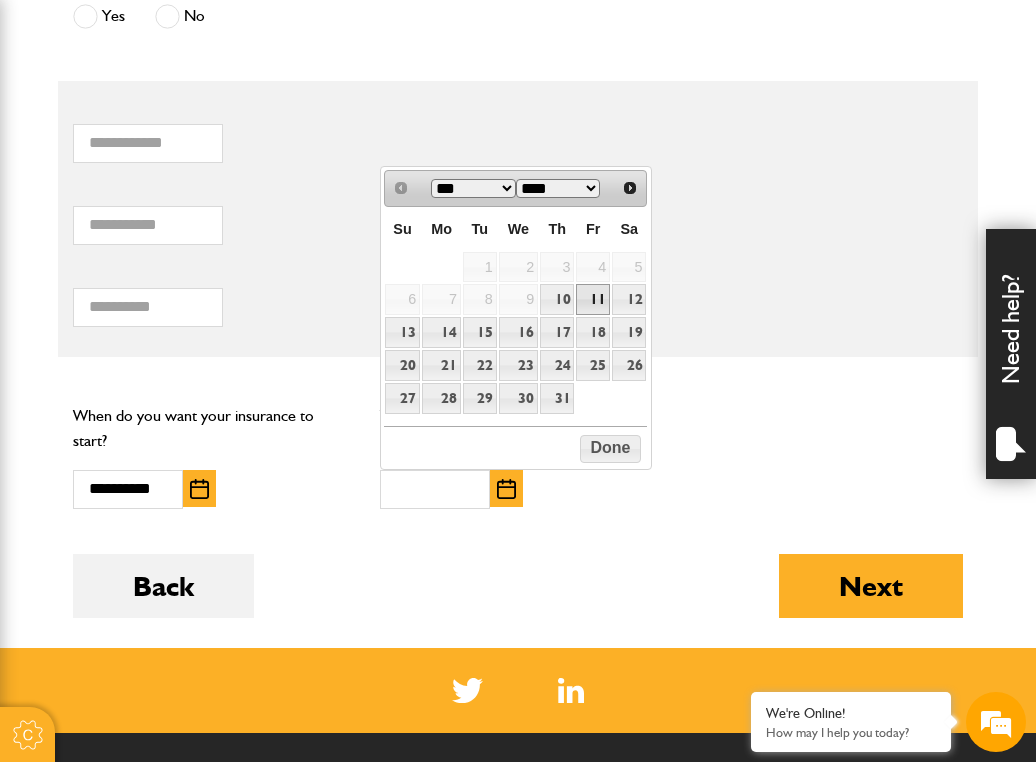 click on "11" at bounding box center (593, 299) 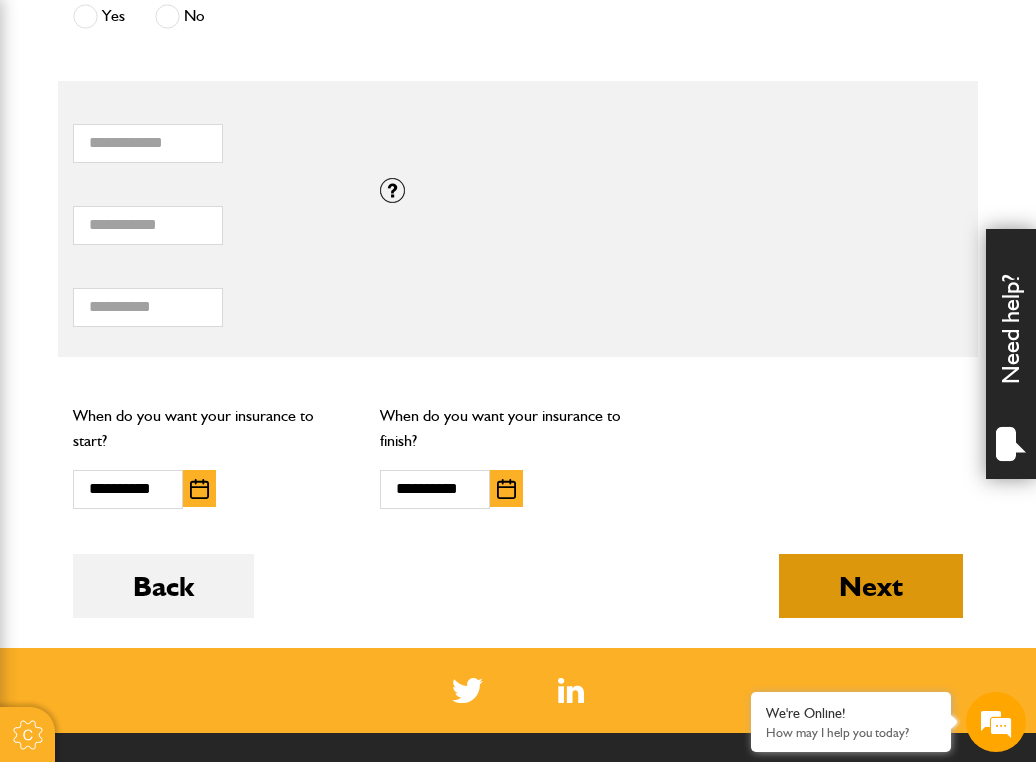 click on "Next" at bounding box center (871, 586) 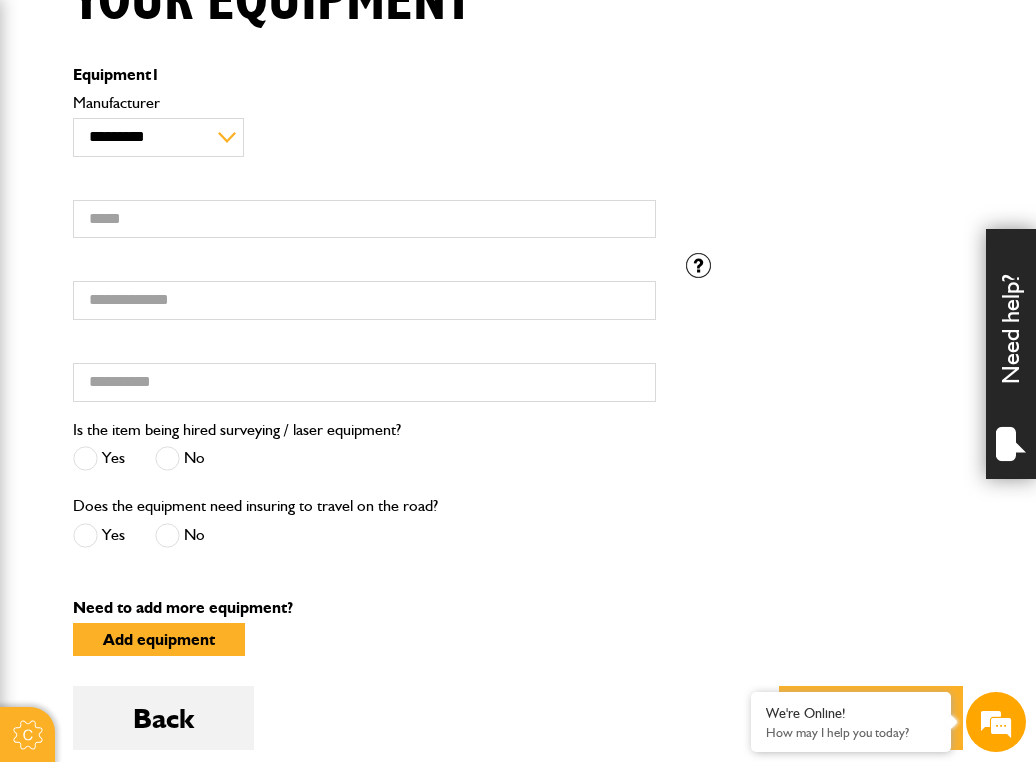 scroll, scrollTop: 555, scrollLeft: 0, axis: vertical 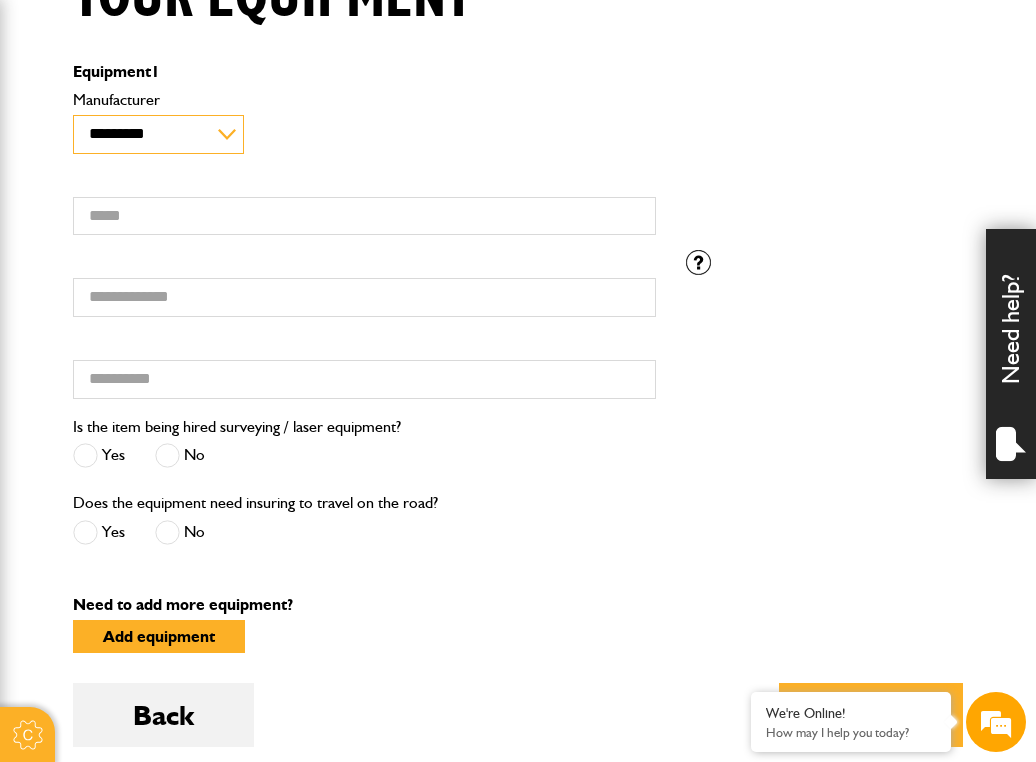 click on "**********" at bounding box center (158, 134) 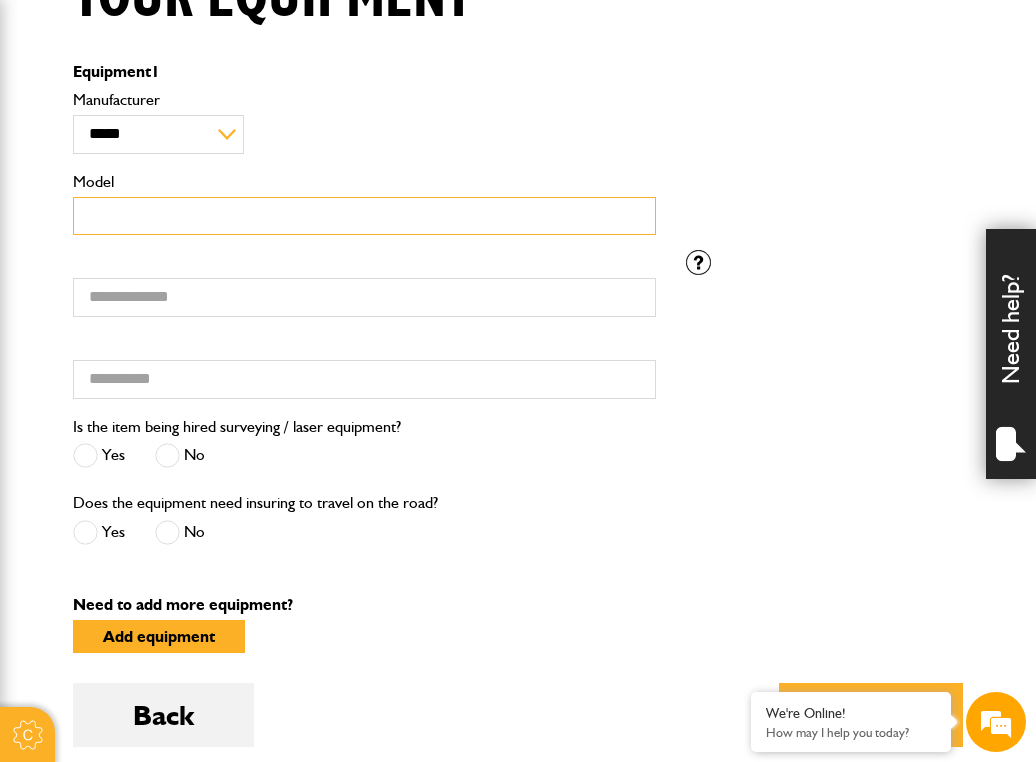 click on "Model" at bounding box center [364, 216] 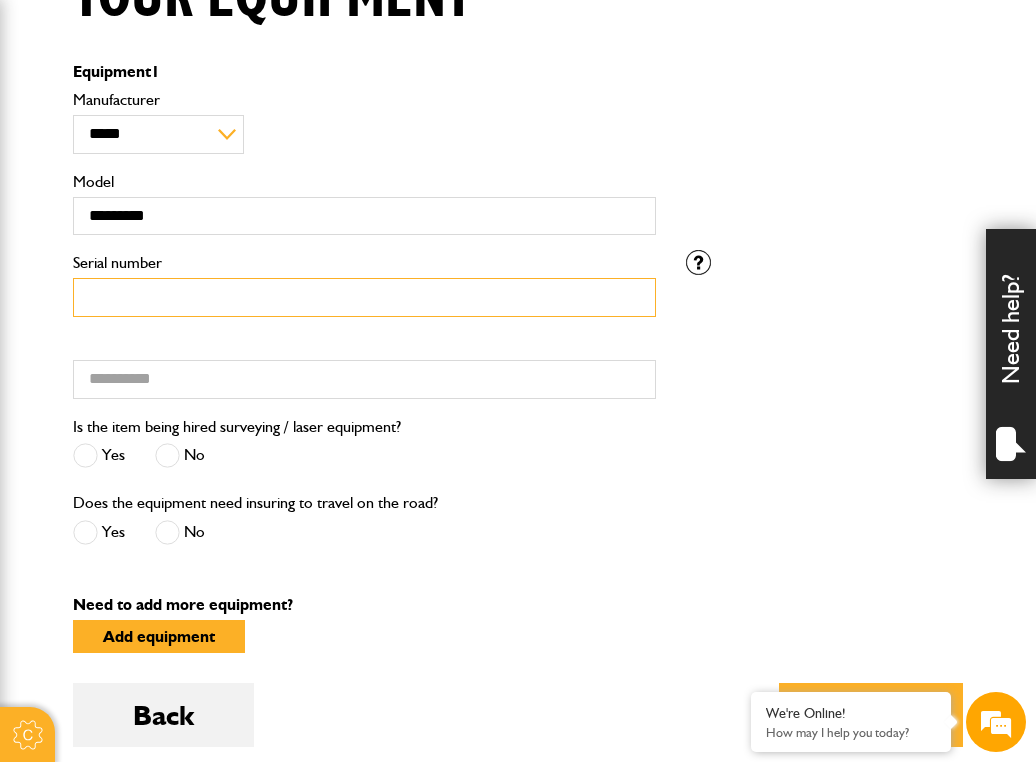 click on "Serial number" at bounding box center [364, 297] 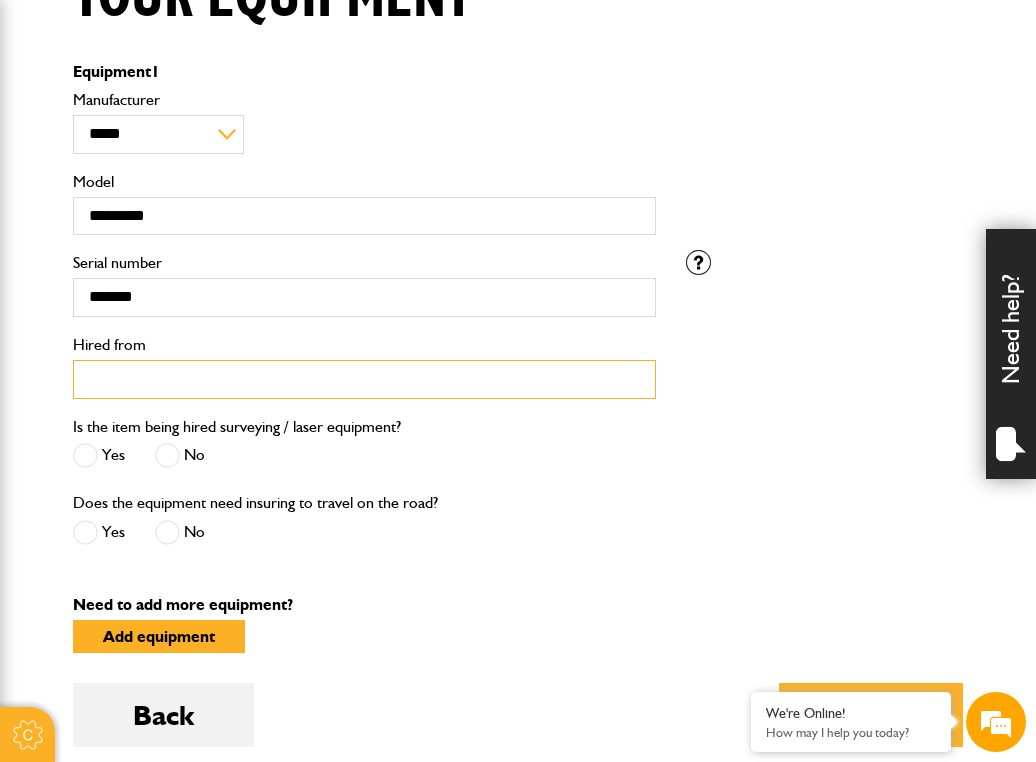 click on "Hired from" at bounding box center (364, 379) 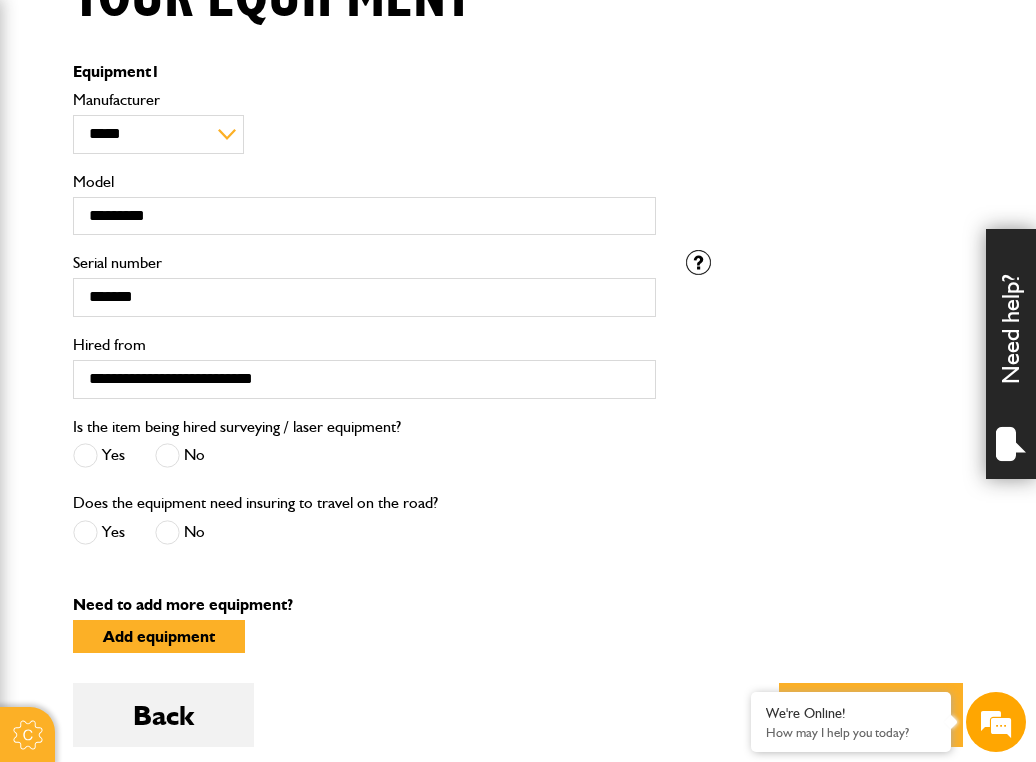 click at bounding box center [167, 455] 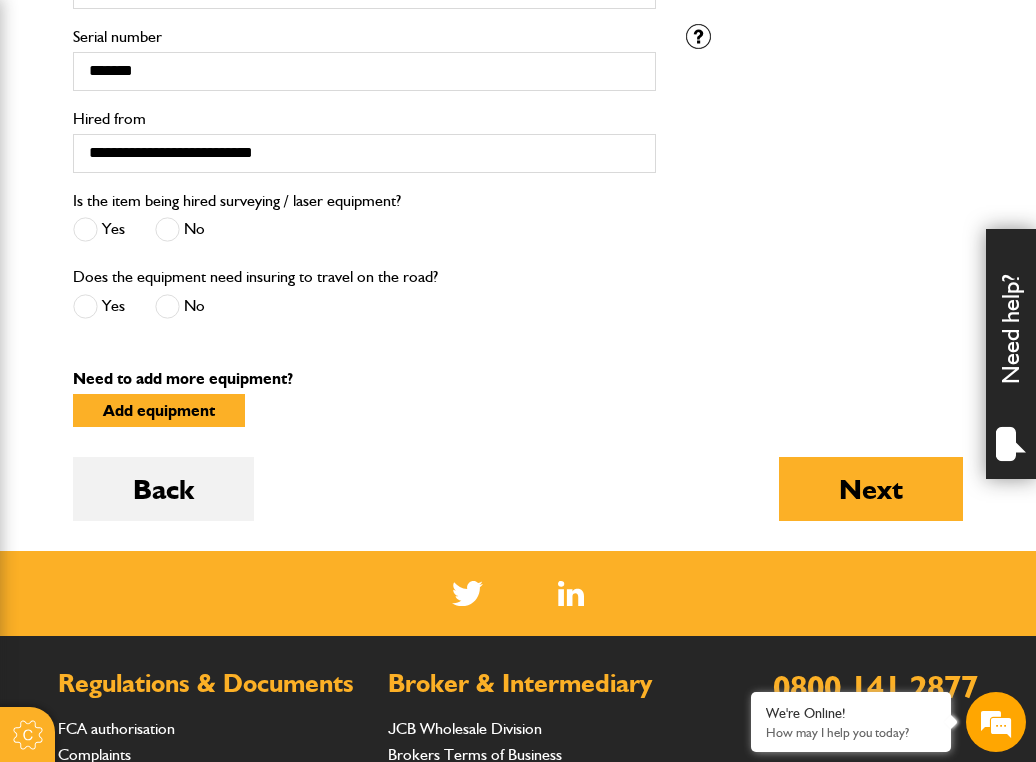 scroll, scrollTop: 794, scrollLeft: 0, axis: vertical 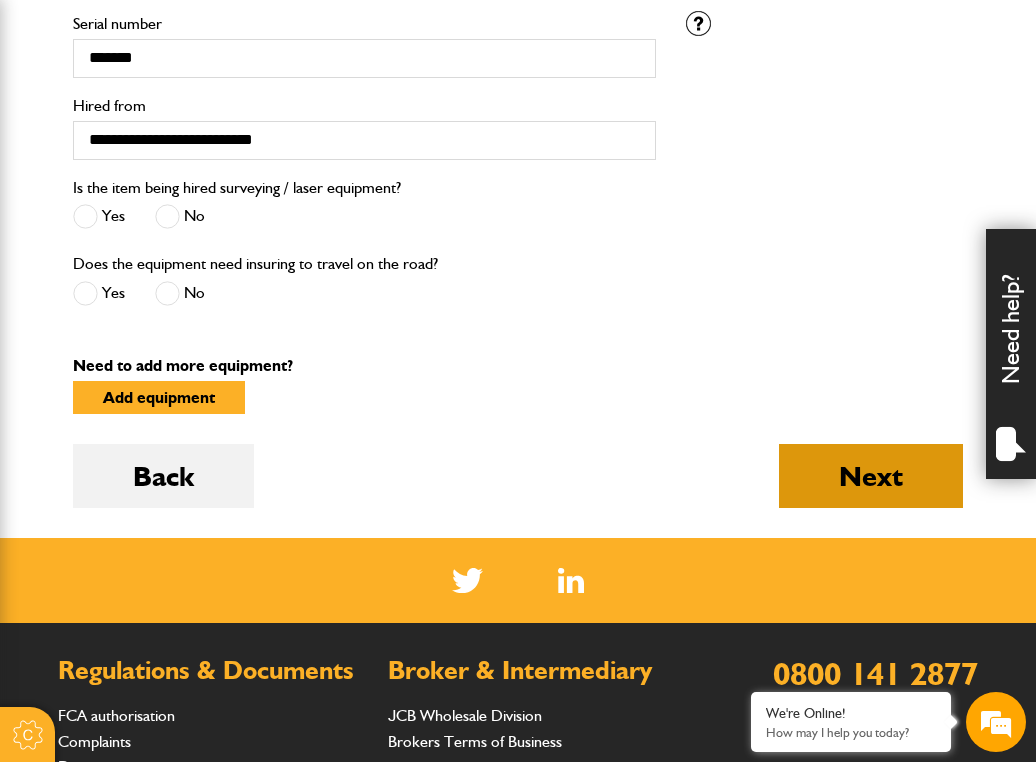 click on "Next" at bounding box center (871, 476) 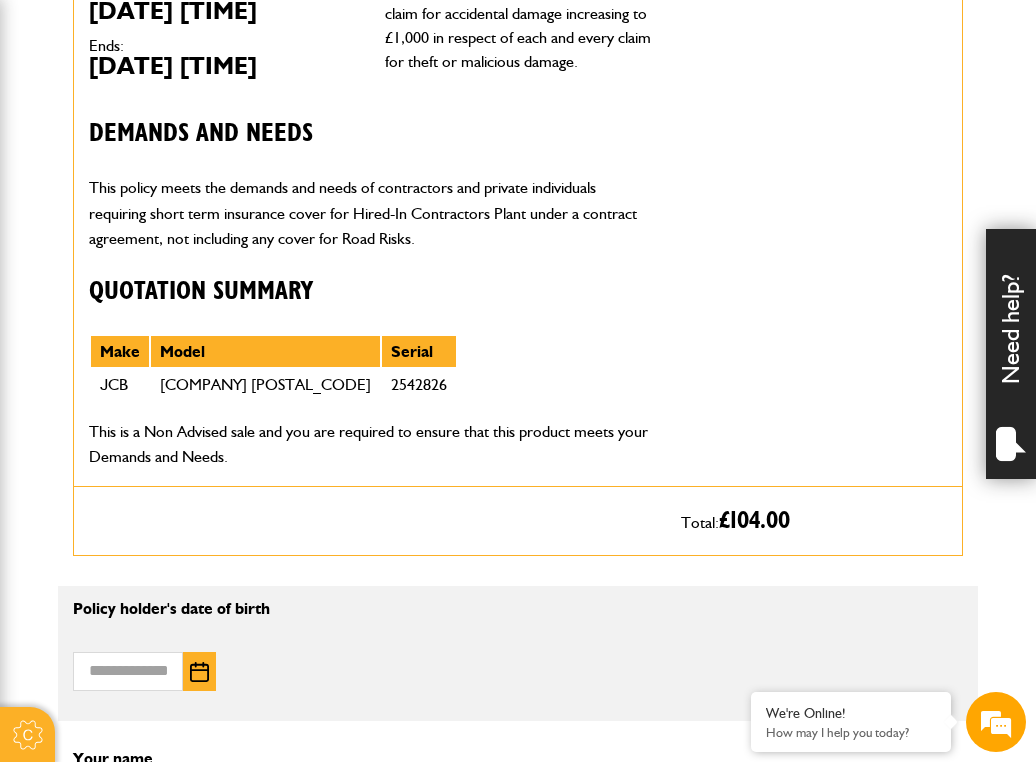 scroll, scrollTop: 851, scrollLeft: 0, axis: vertical 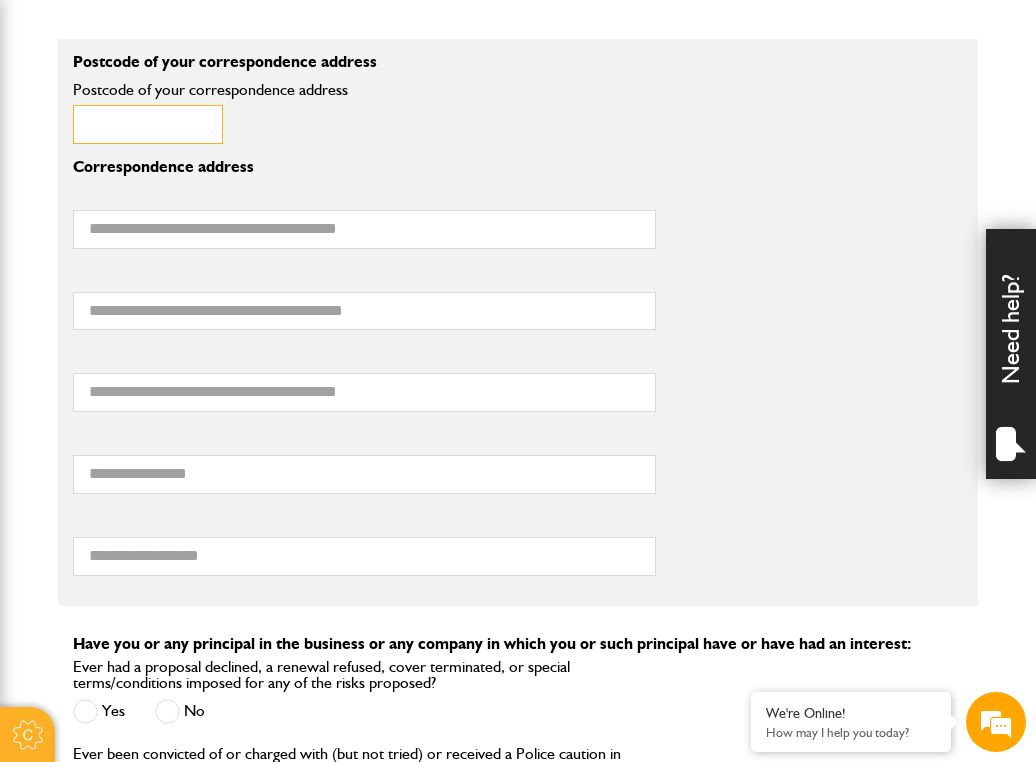 click on "Postcode of your correspondence address" at bounding box center (148, 124) 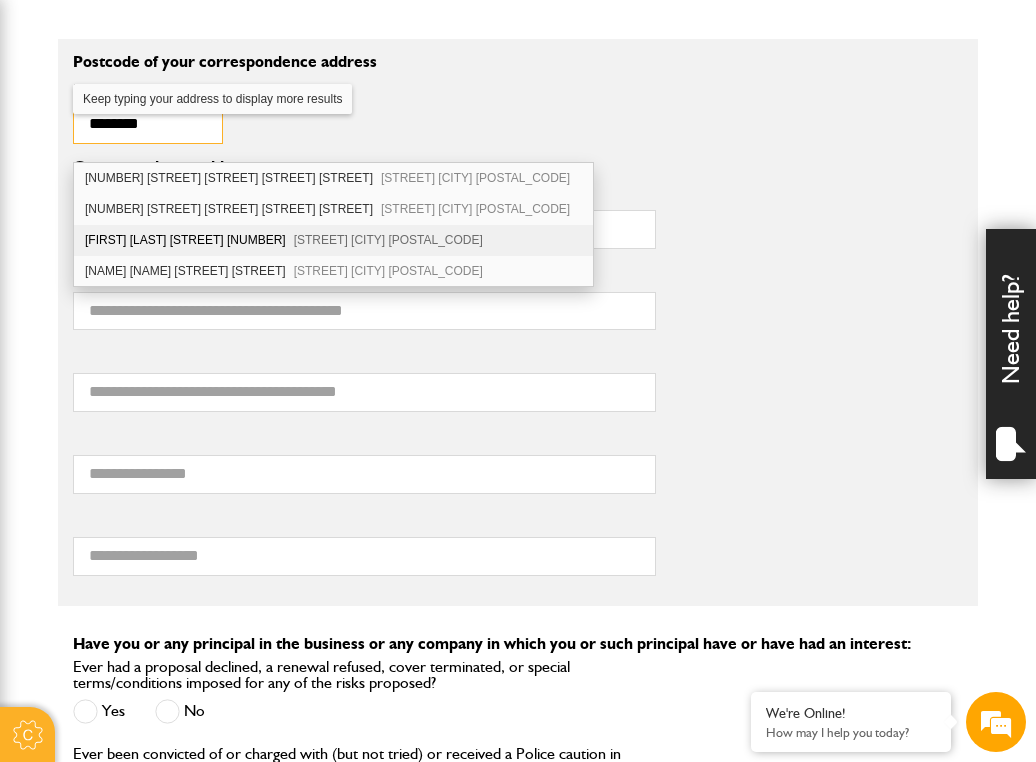 type on "********" 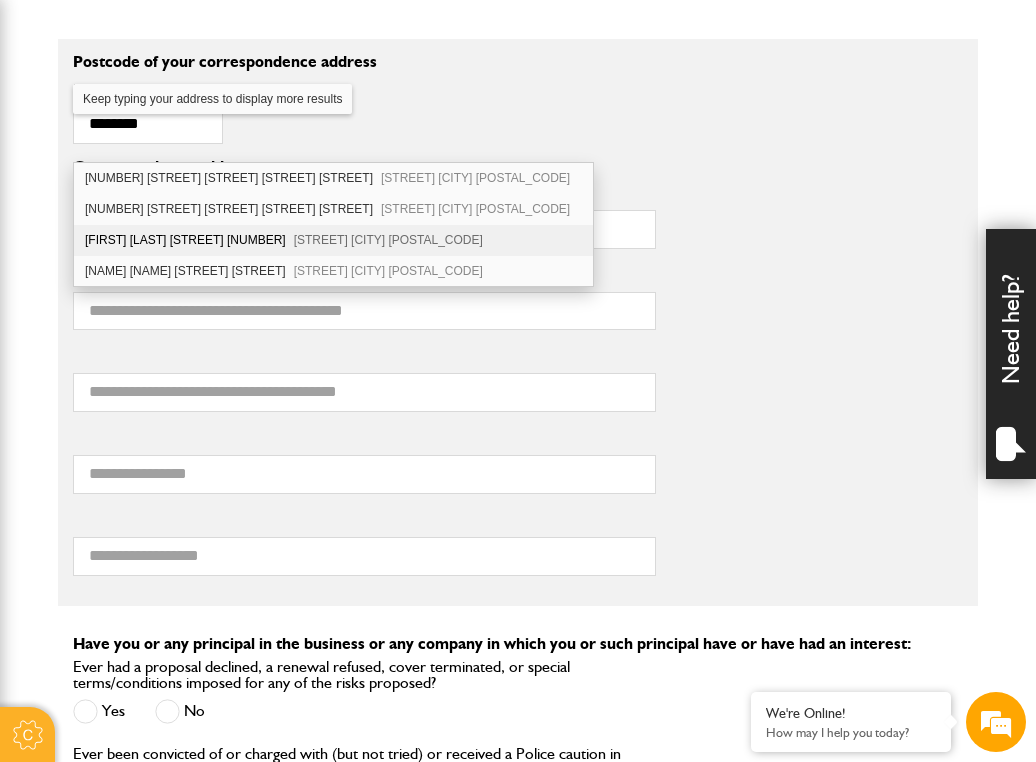 click on "Buck Farm Buck Hill Black Notley Braintree CM77 8LA" at bounding box center (333, 240) 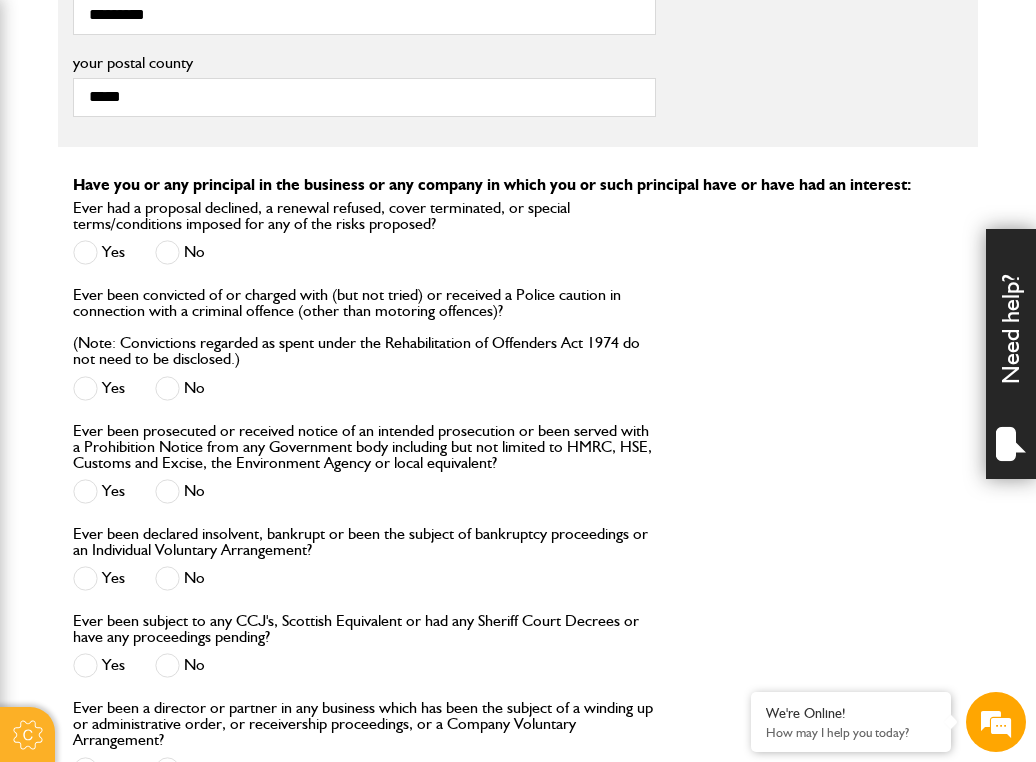 scroll, scrollTop: 2273, scrollLeft: 0, axis: vertical 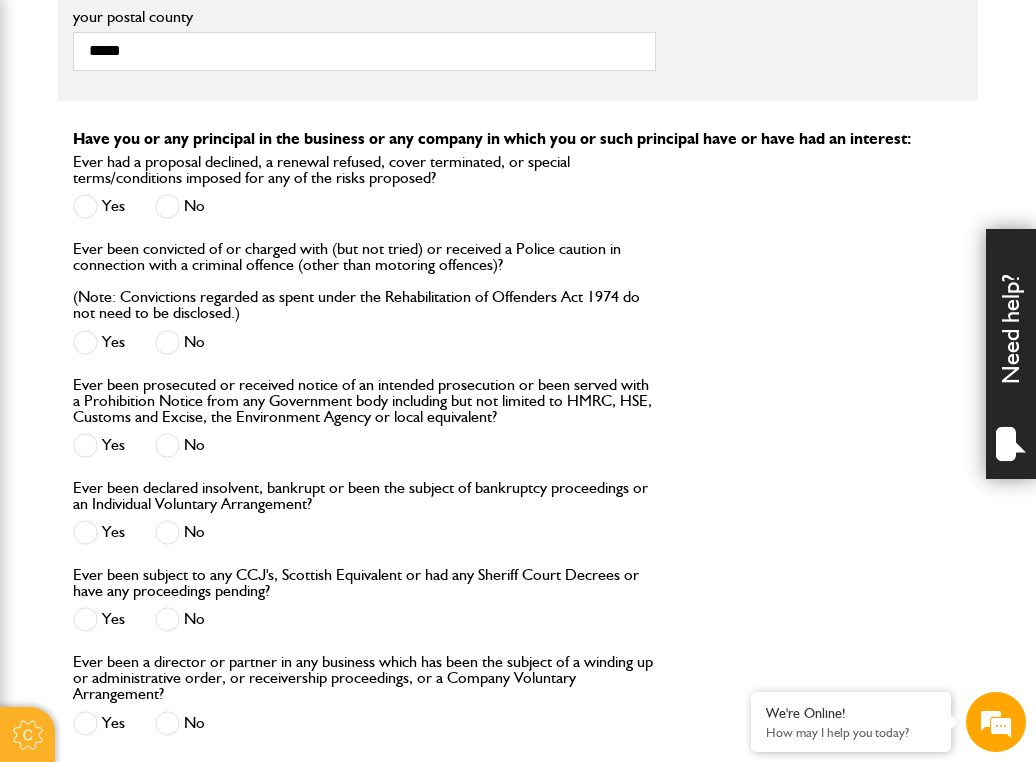 click at bounding box center [167, 206] 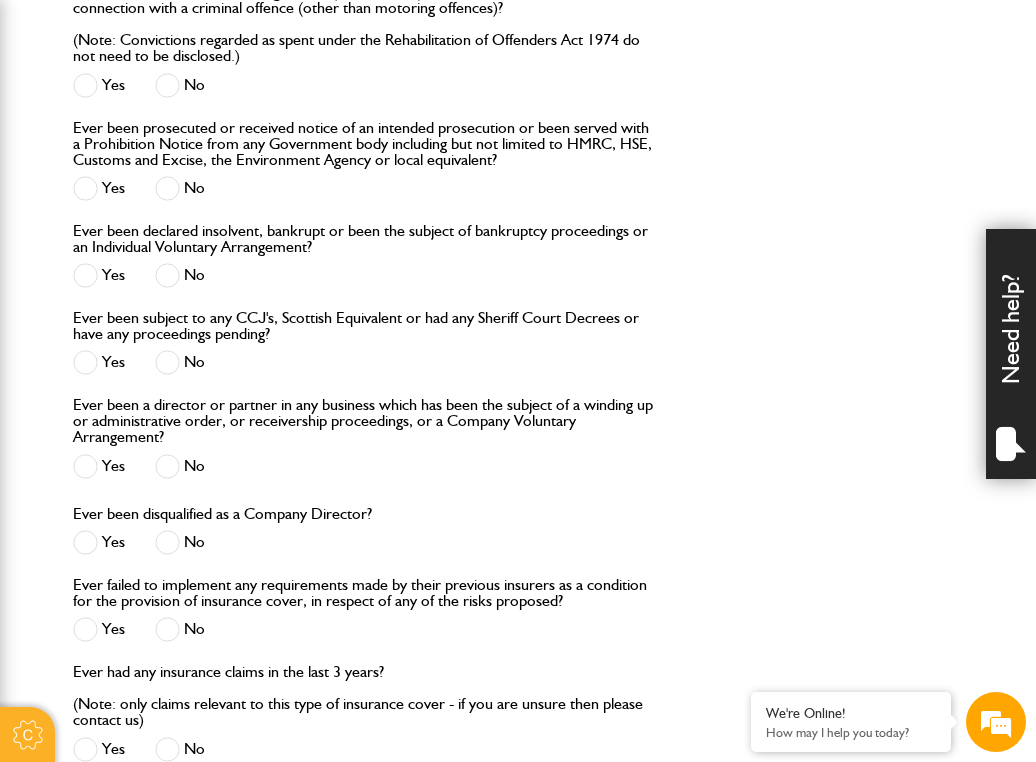 scroll, scrollTop: 2544, scrollLeft: 0, axis: vertical 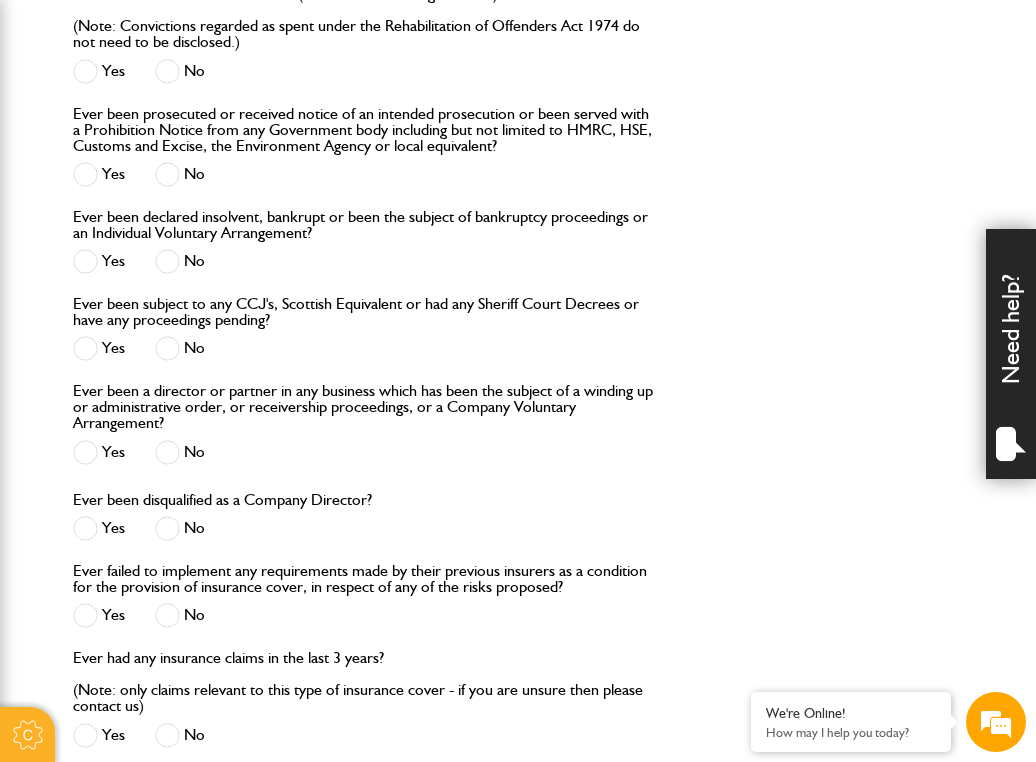 click at bounding box center [167, 348] 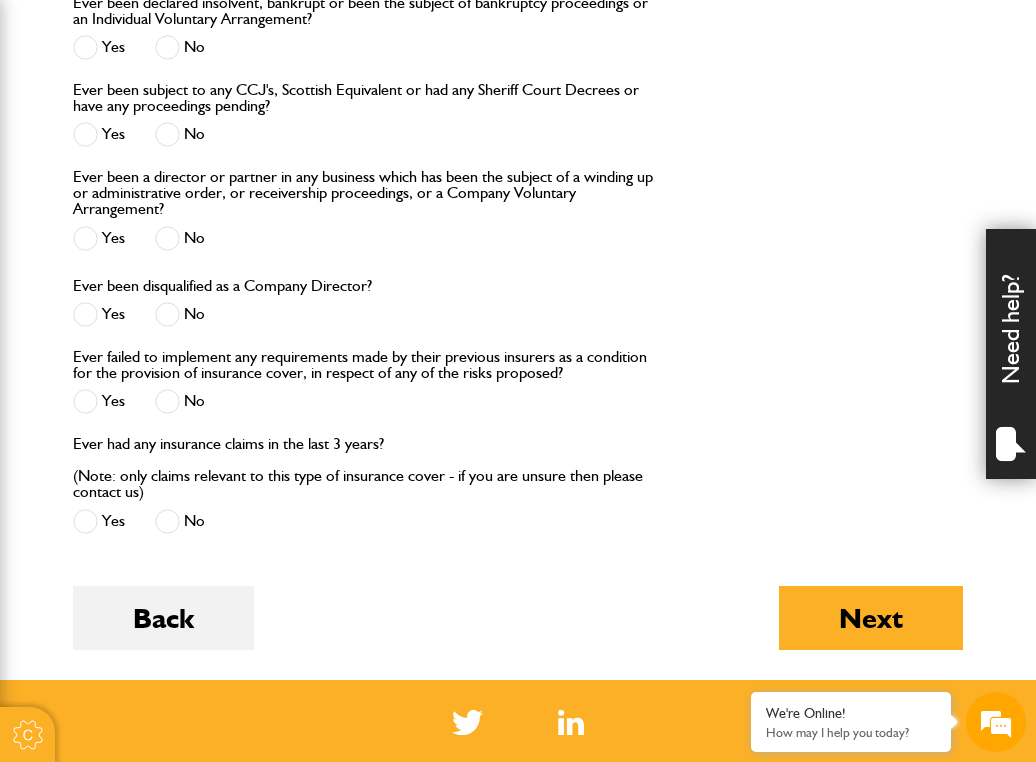 scroll, scrollTop: 2761, scrollLeft: 0, axis: vertical 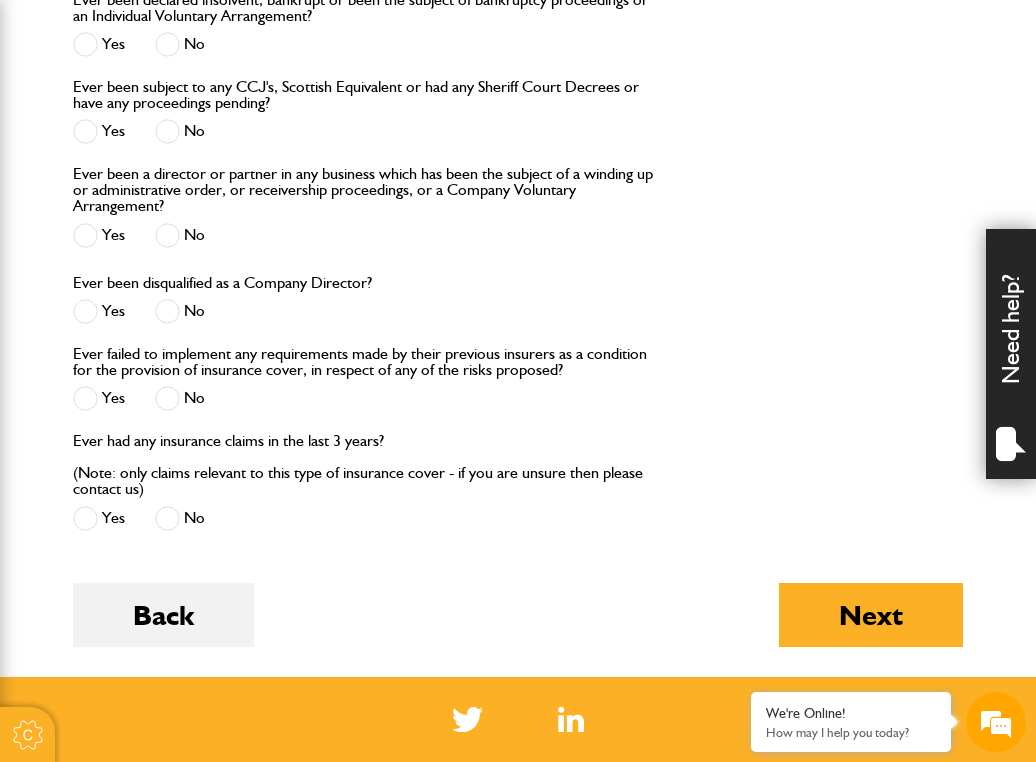 click at bounding box center [167, 235] 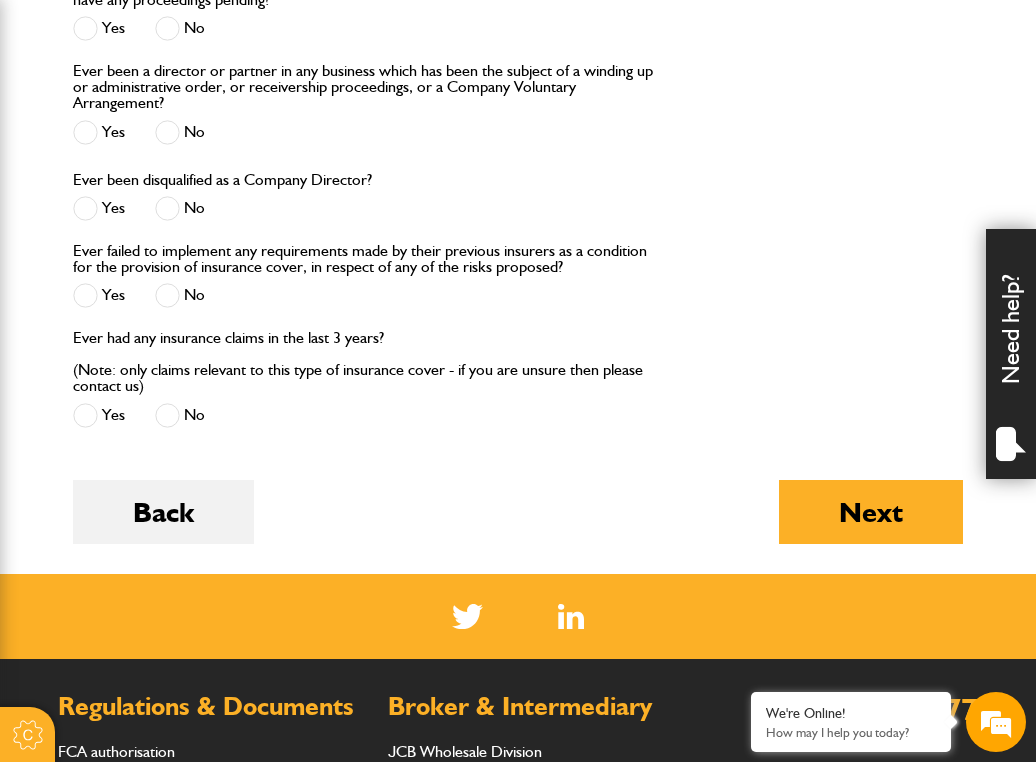 scroll, scrollTop: 2884, scrollLeft: 0, axis: vertical 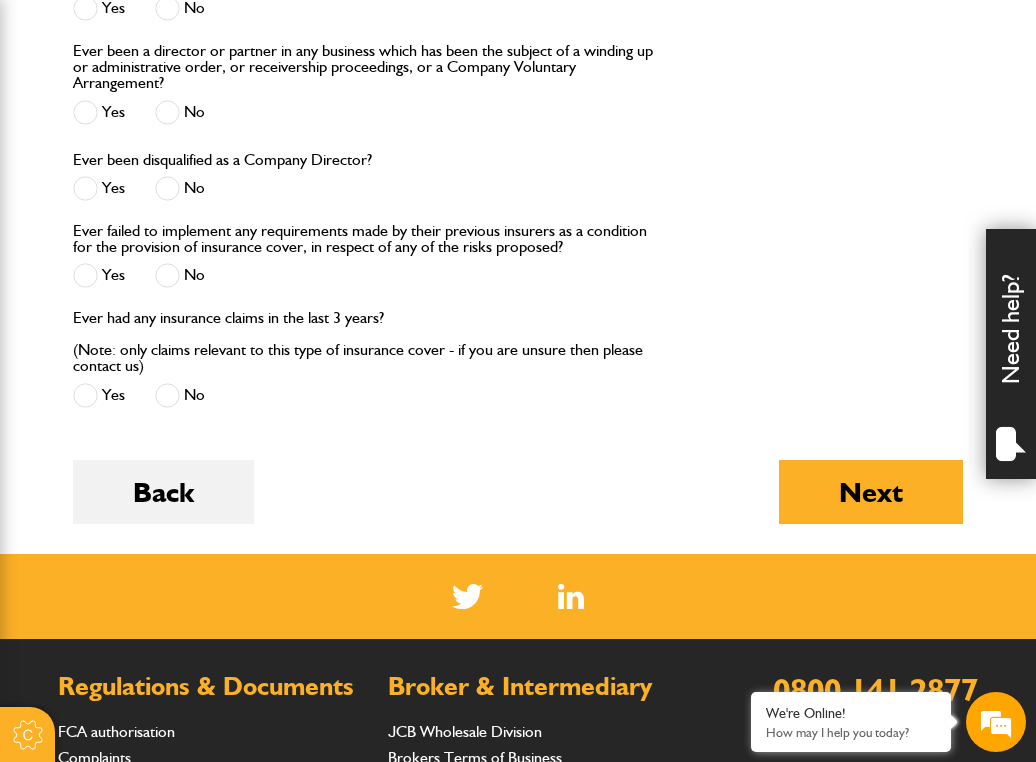 click at bounding box center [167, 188] 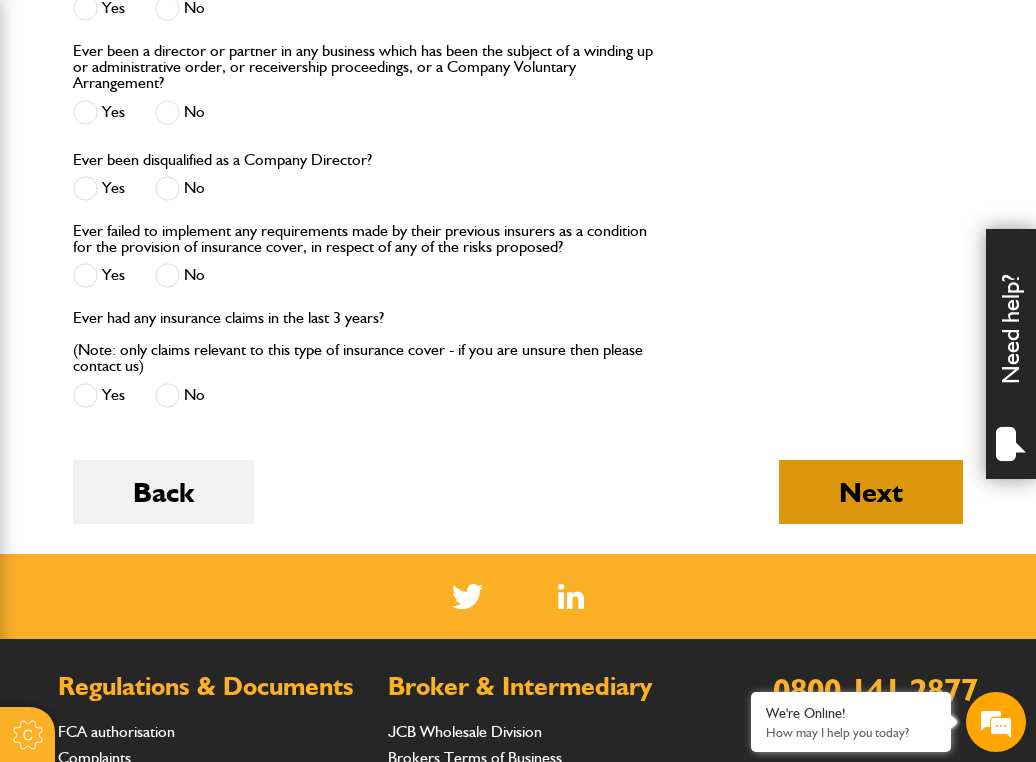 click on "Next" at bounding box center (871, 492) 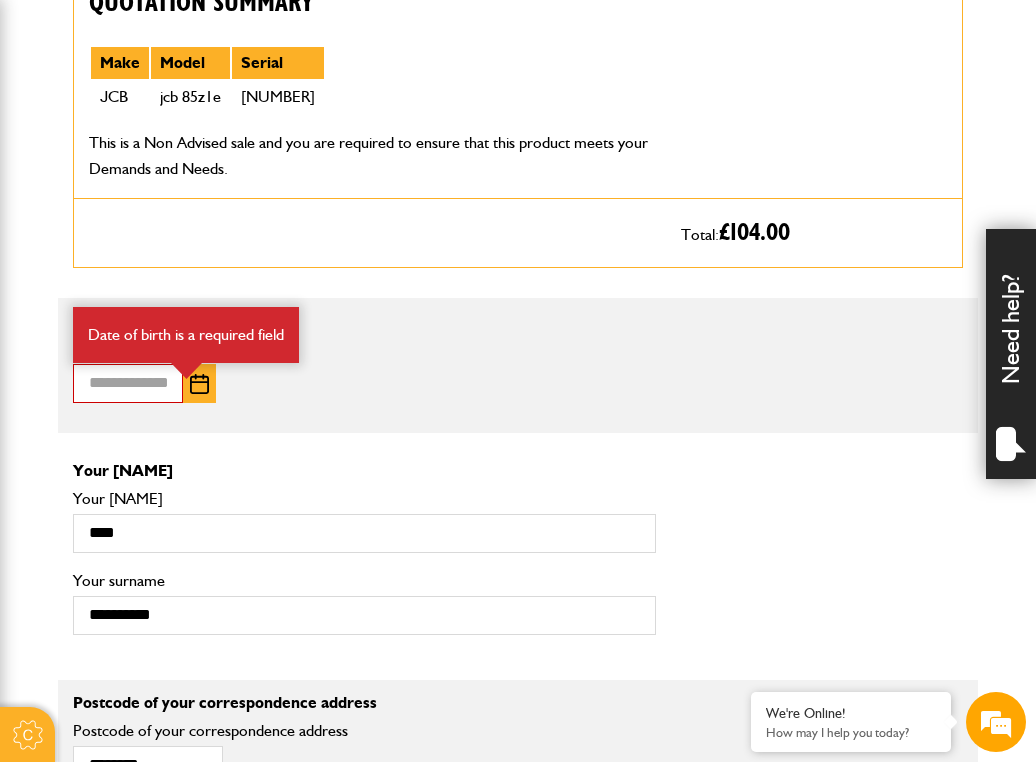 scroll, scrollTop: 1235, scrollLeft: 0, axis: vertical 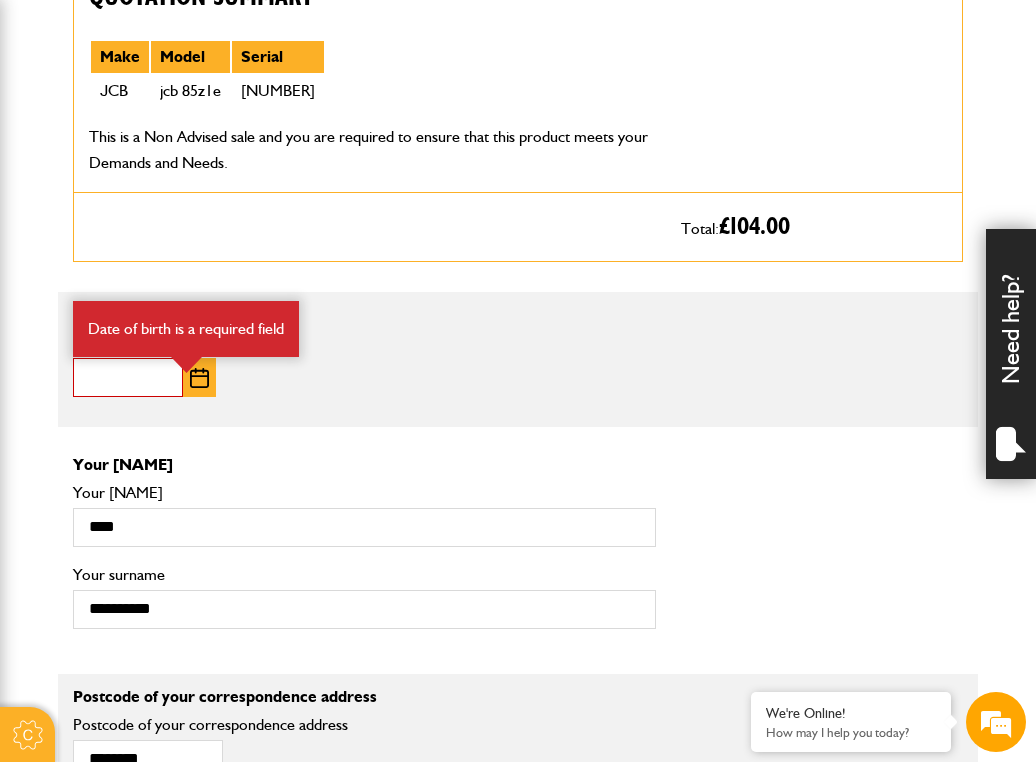 click on "Date of birth" at bounding box center [128, 377] 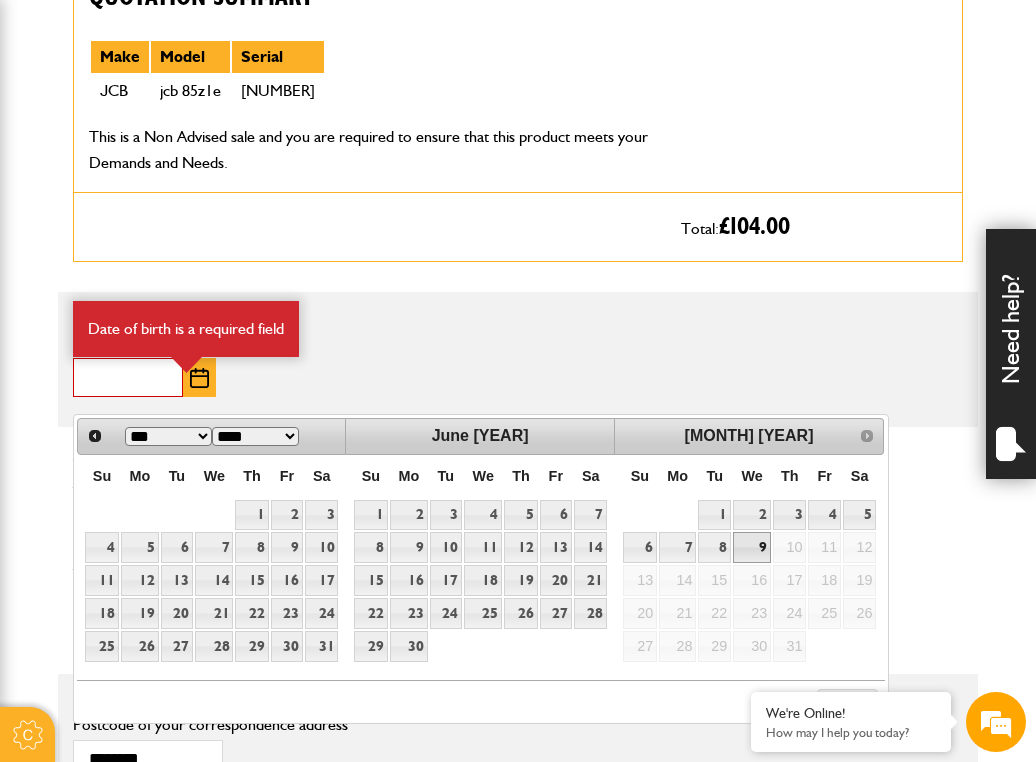 type on "**********" 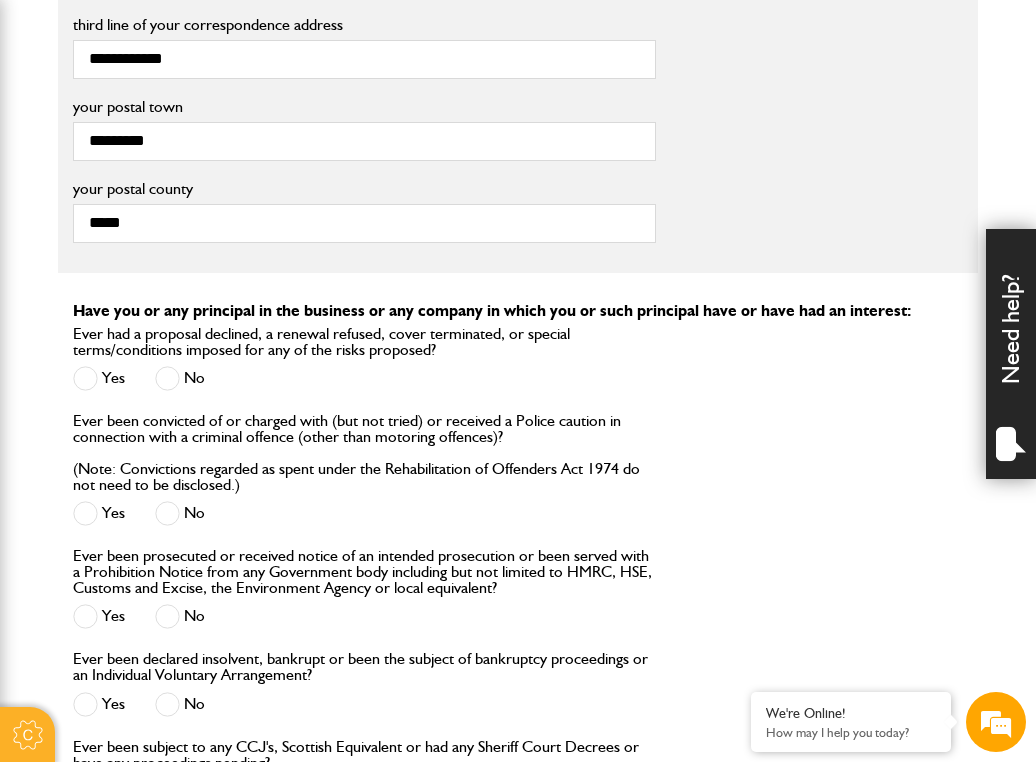 scroll, scrollTop: 2356, scrollLeft: 0, axis: vertical 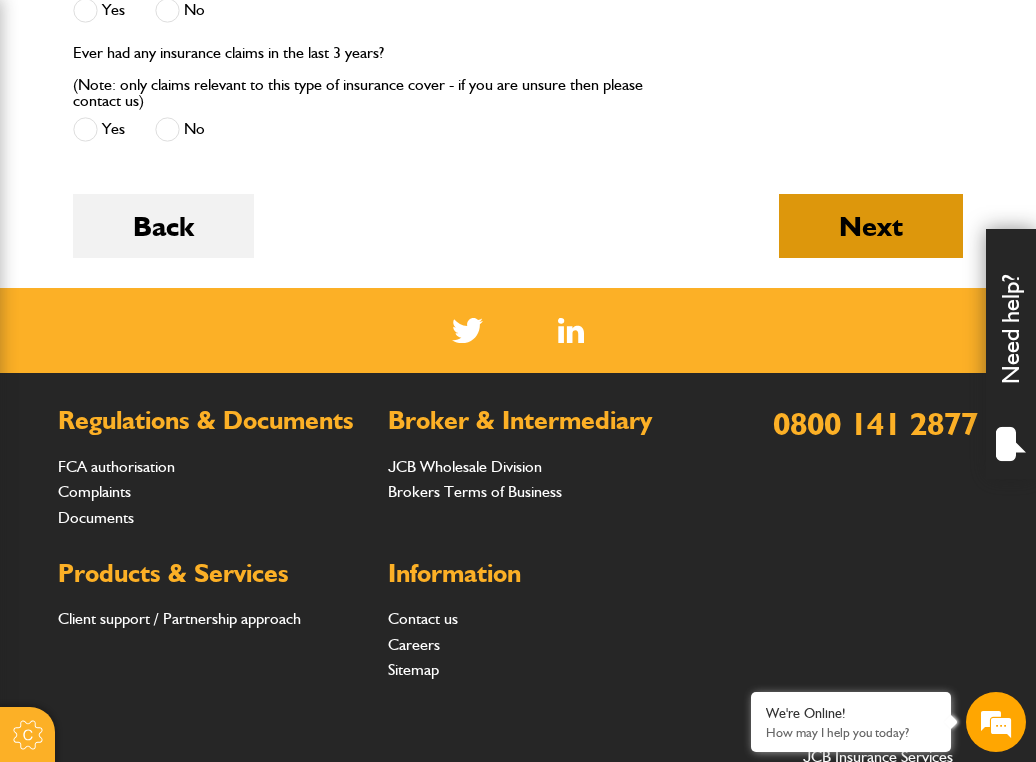 click on "Next" at bounding box center (871, 226) 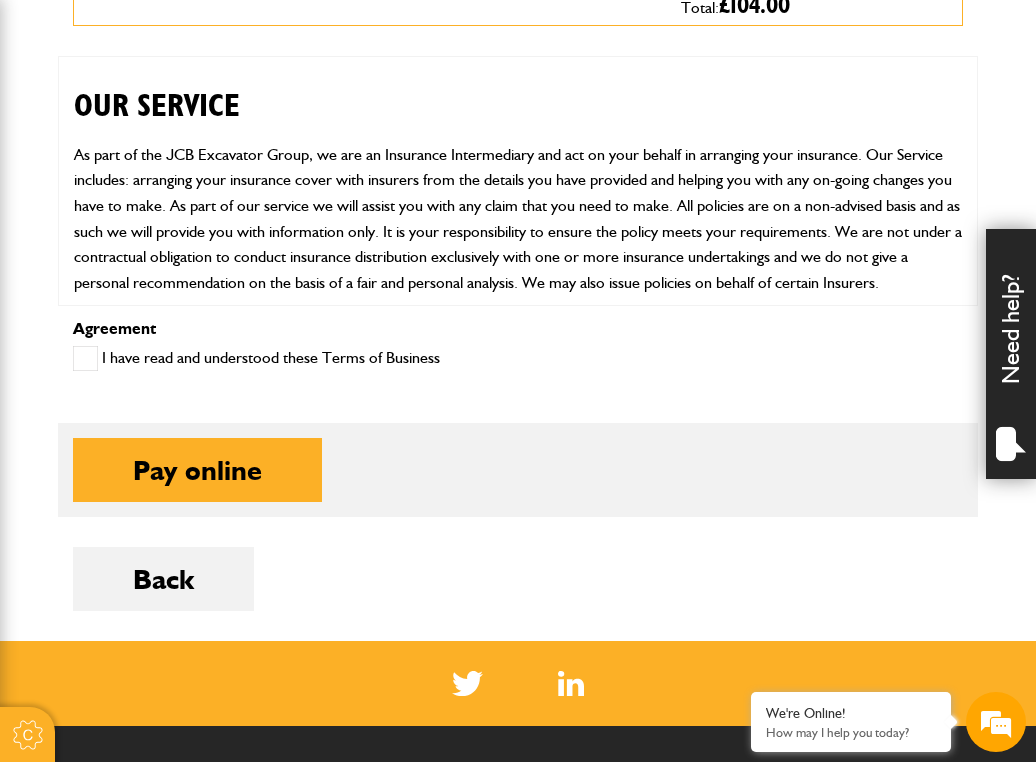 scroll, scrollTop: 984, scrollLeft: 0, axis: vertical 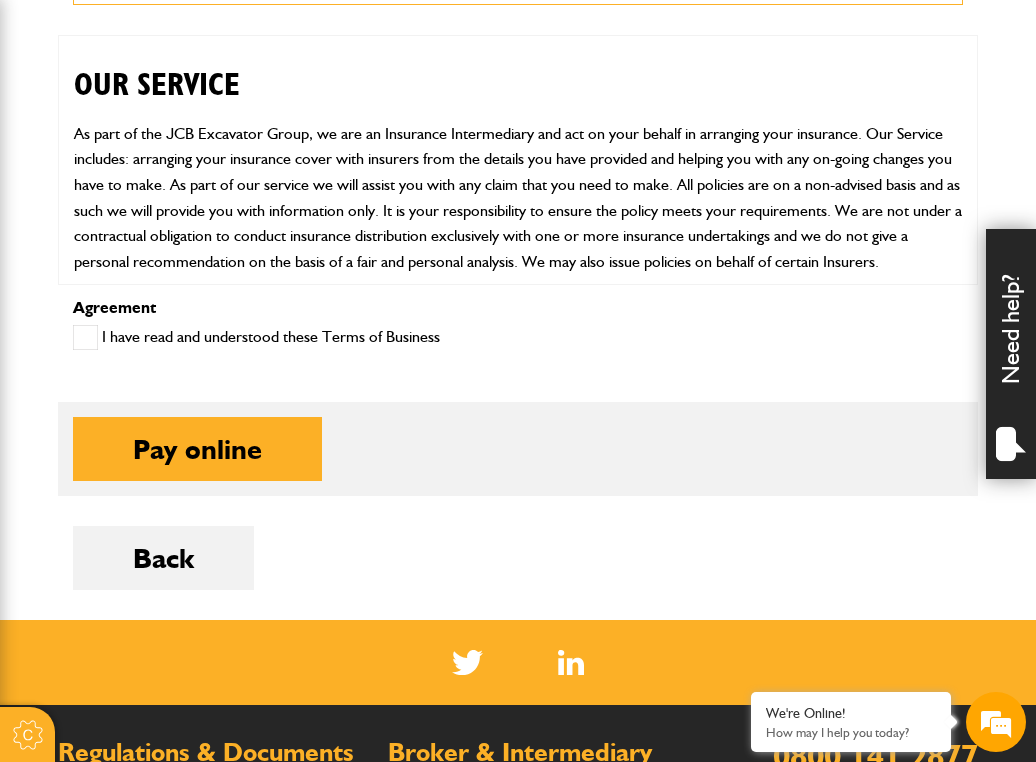 click at bounding box center (85, 337) 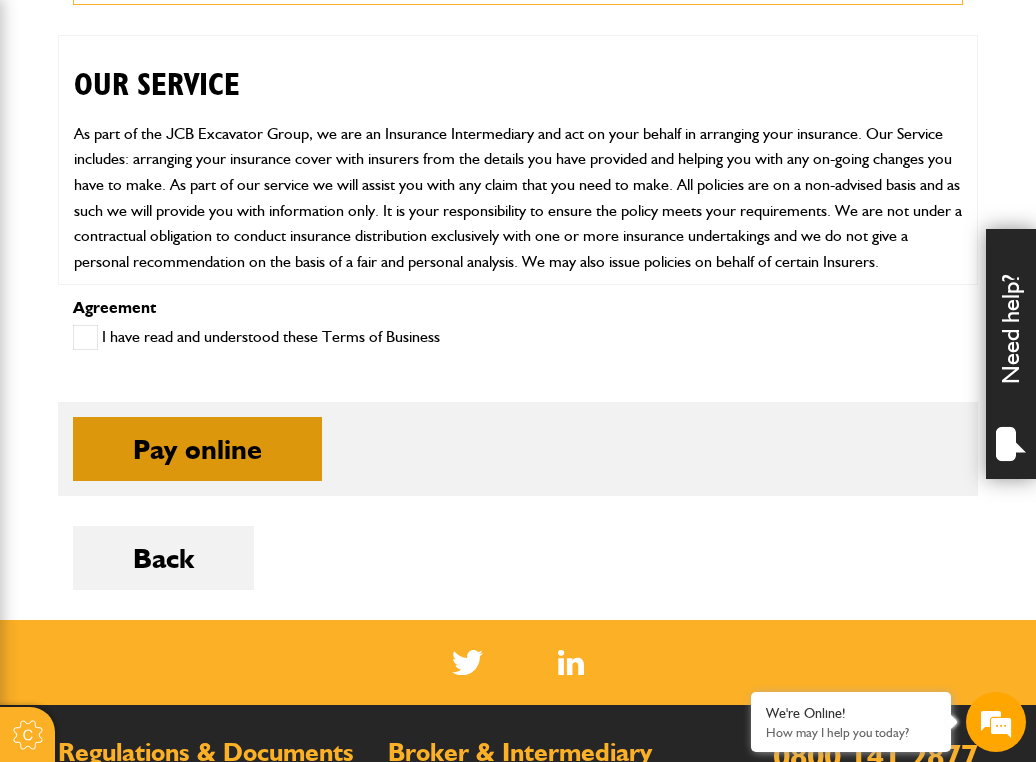 scroll, scrollTop: 0, scrollLeft: 0, axis: both 